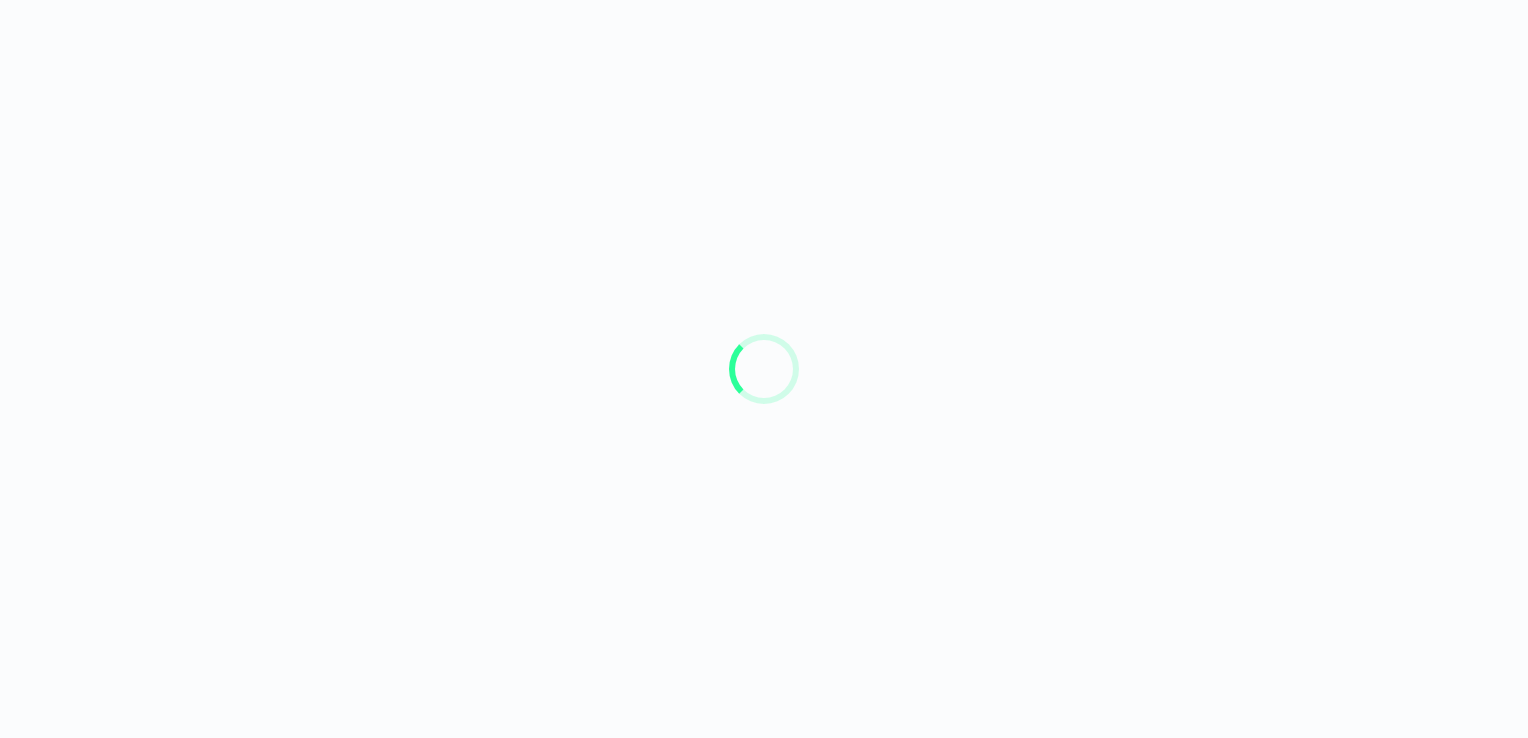 scroll, scrollTop: 0, scrollLeft: 0, axis: both 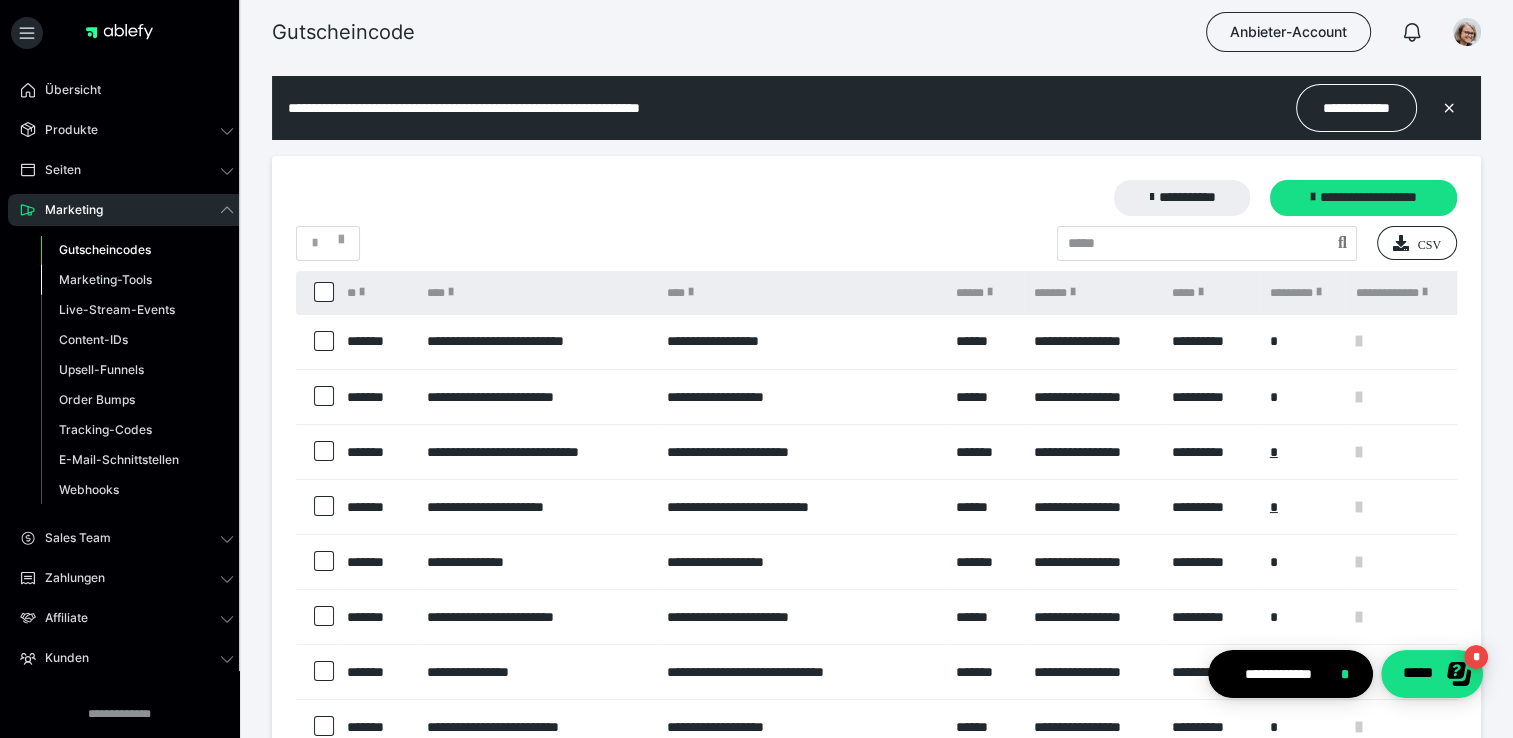 click on "Marketing-Tools" at bounding box center (105, 279) 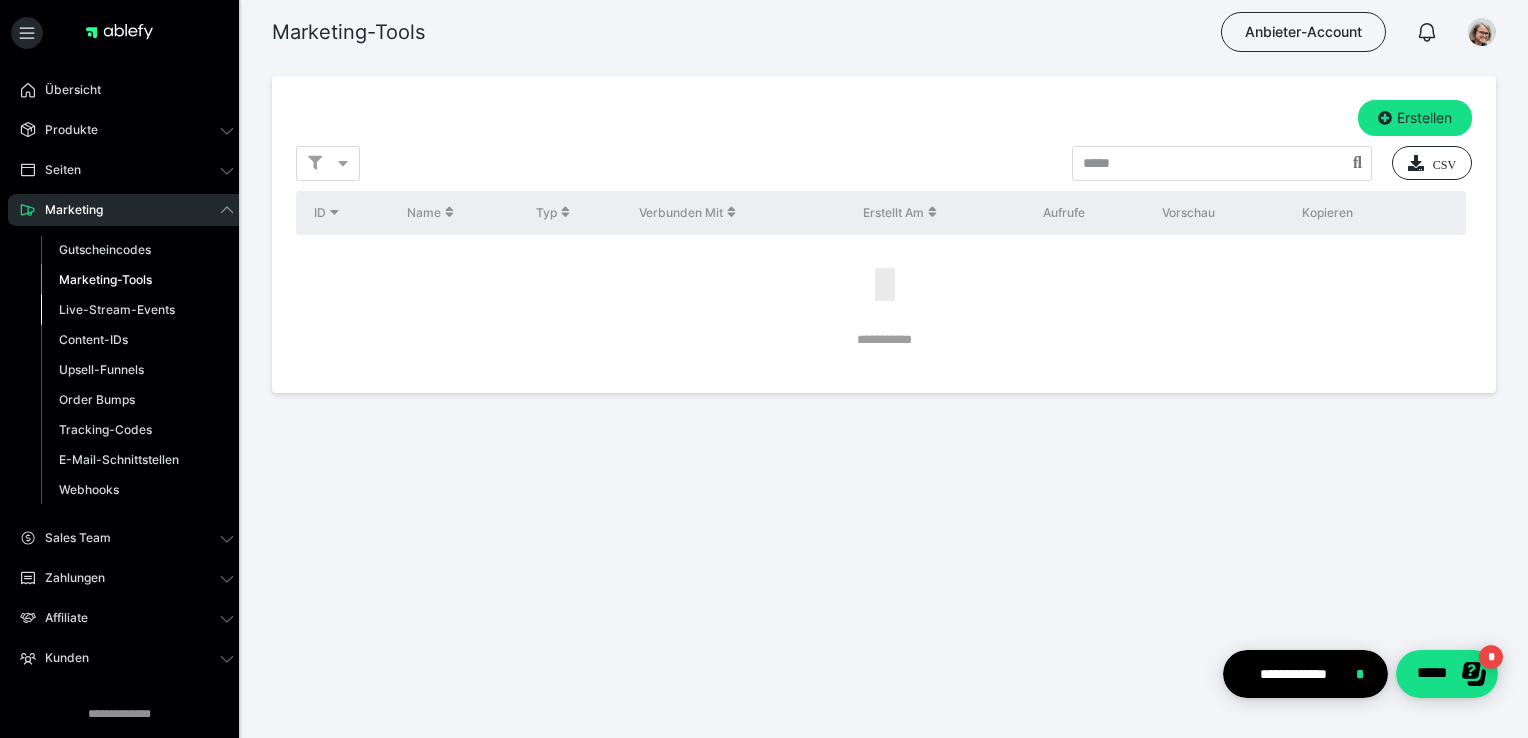 click on "Live-Stream-Events" at bounding box center (117, 309) 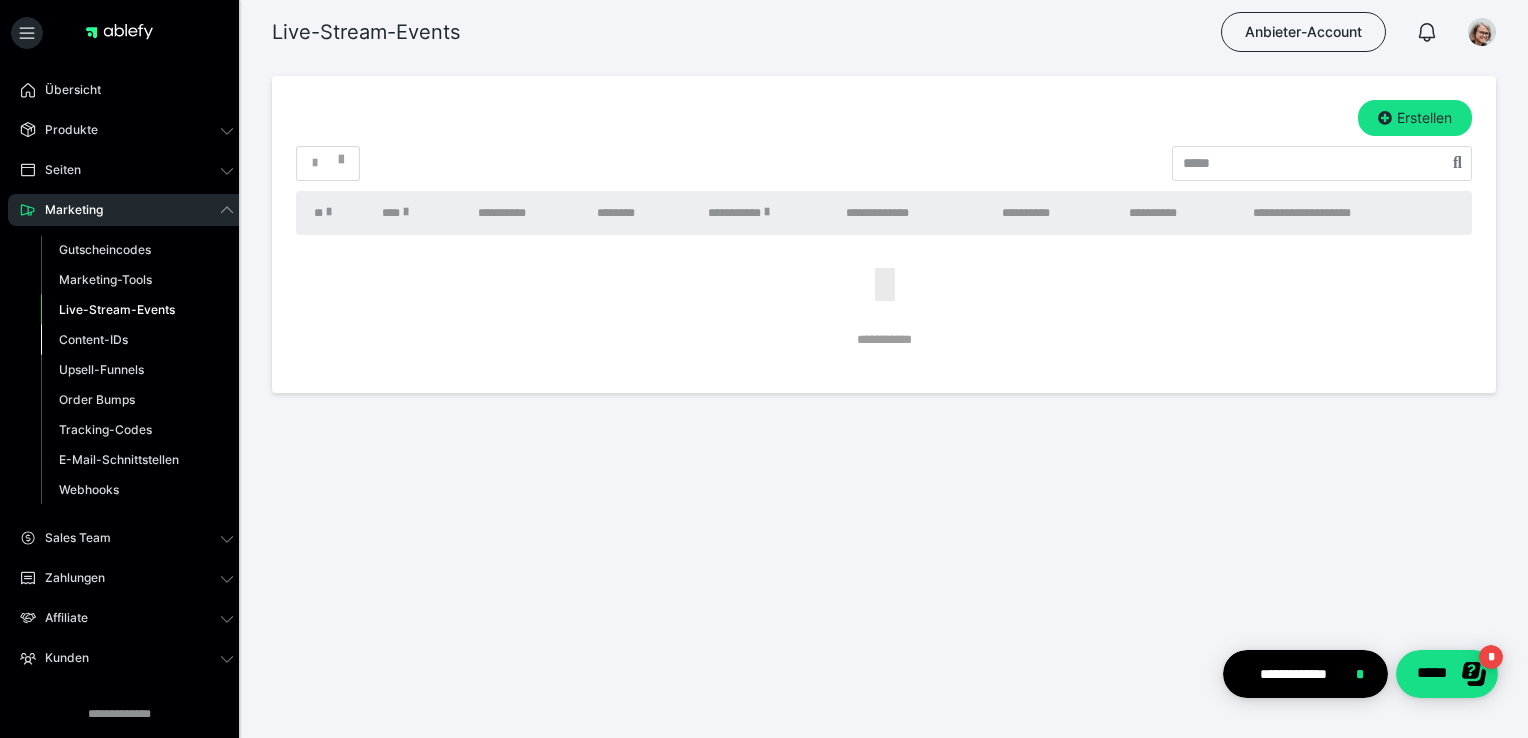 click on "Content-IDs" at bounding box center (93, 339) 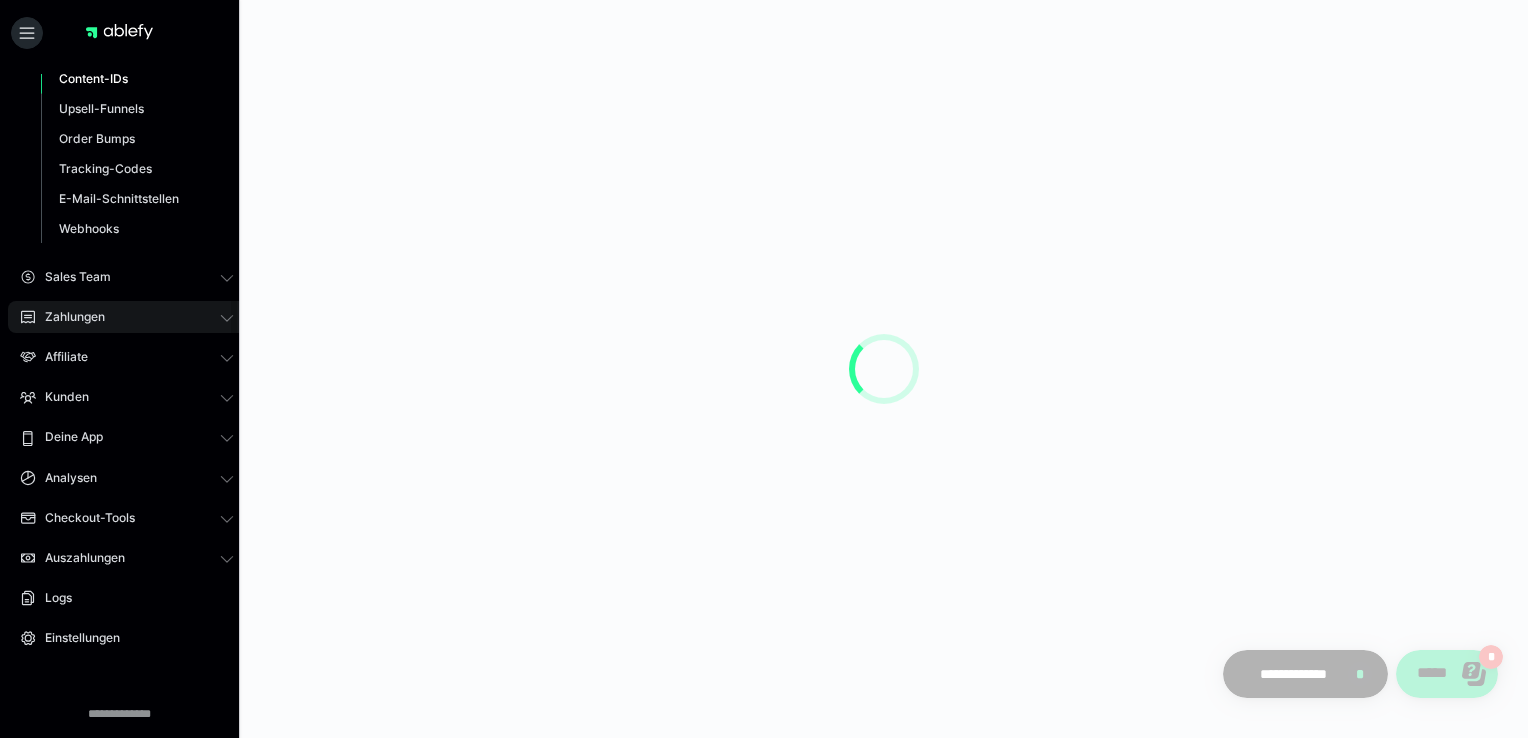 scroll, scrollTop: 288, scrollLeft: 0, axis: vertical 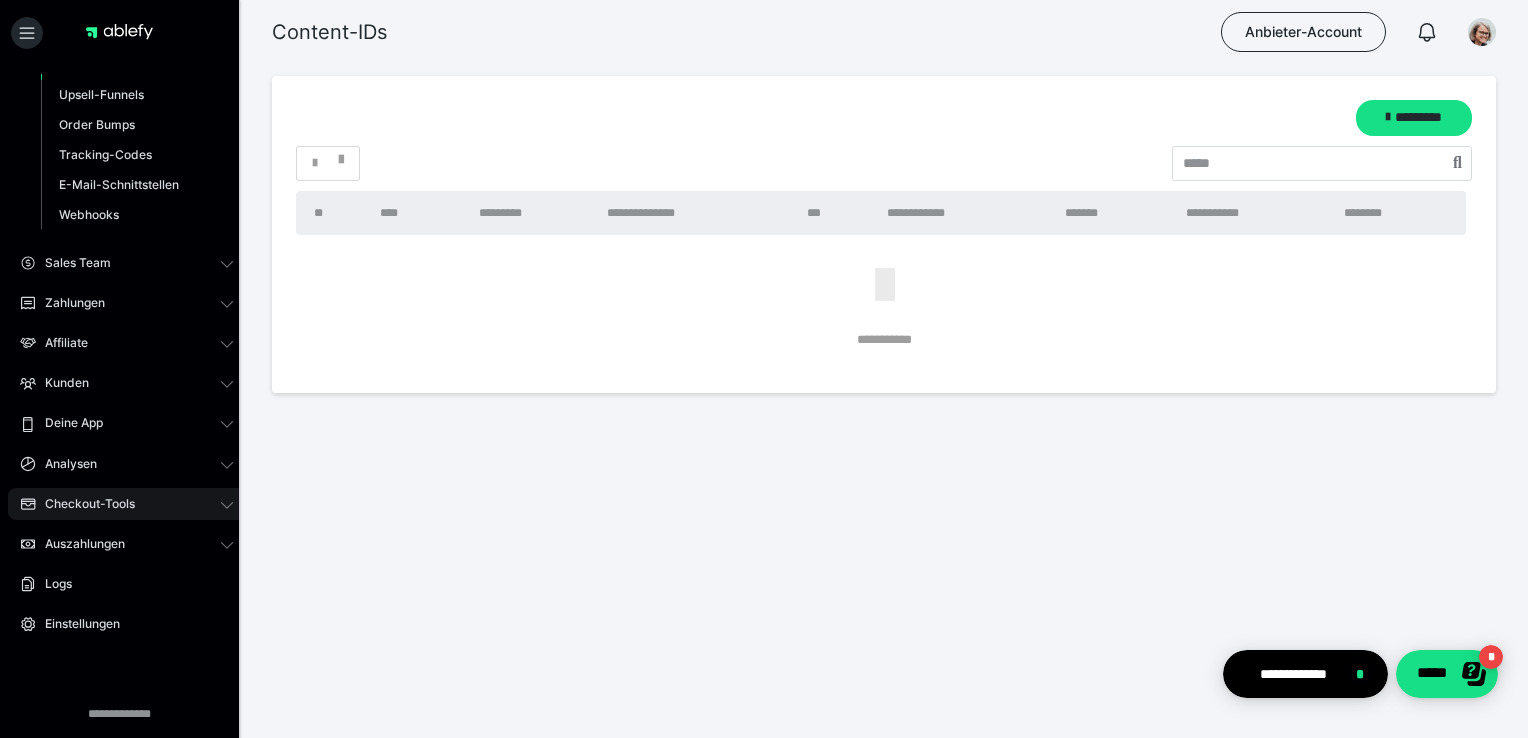 click on "Checkout-Tools" at bounding box center [83, 504] 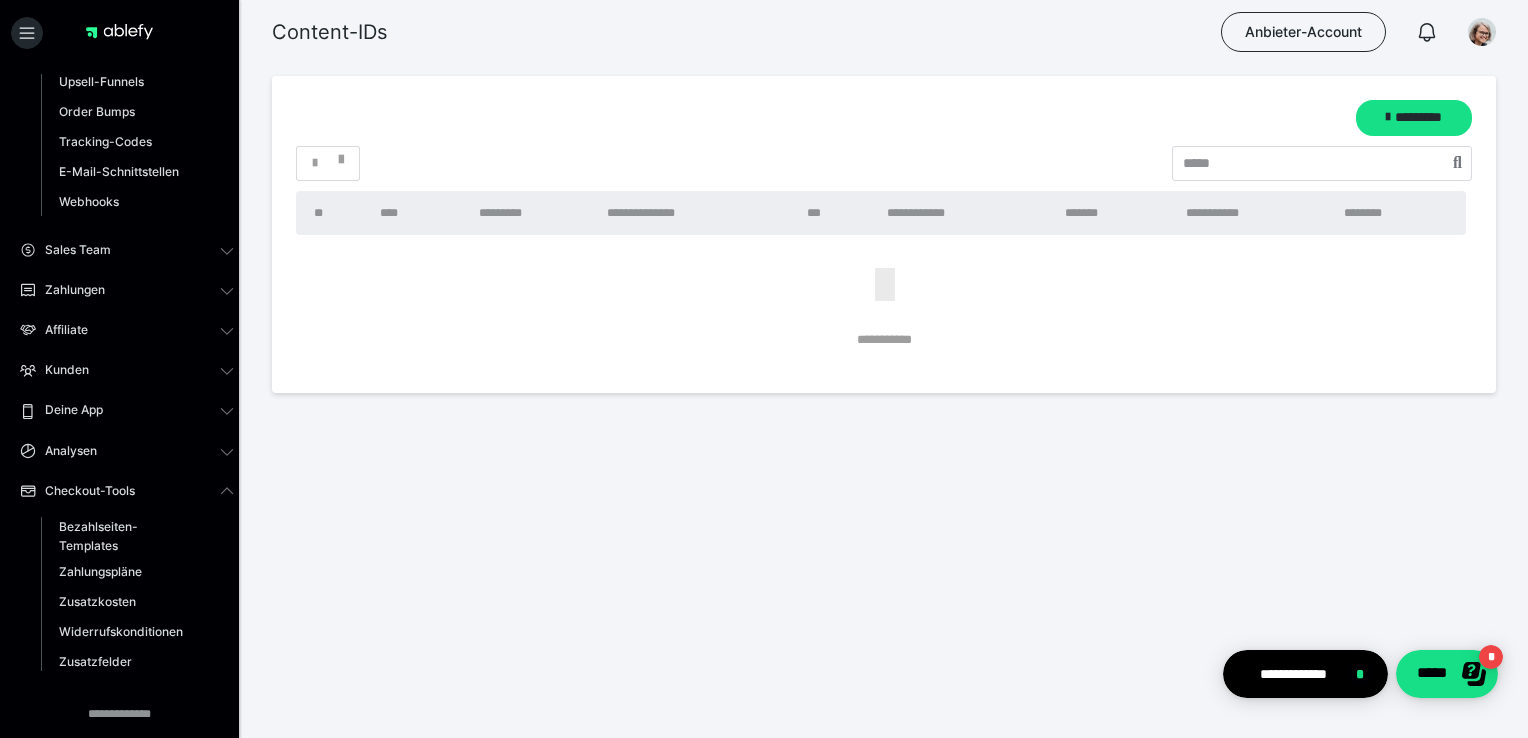scroll, scrollTop: 240, scrollLeft: 0, axis: vertical 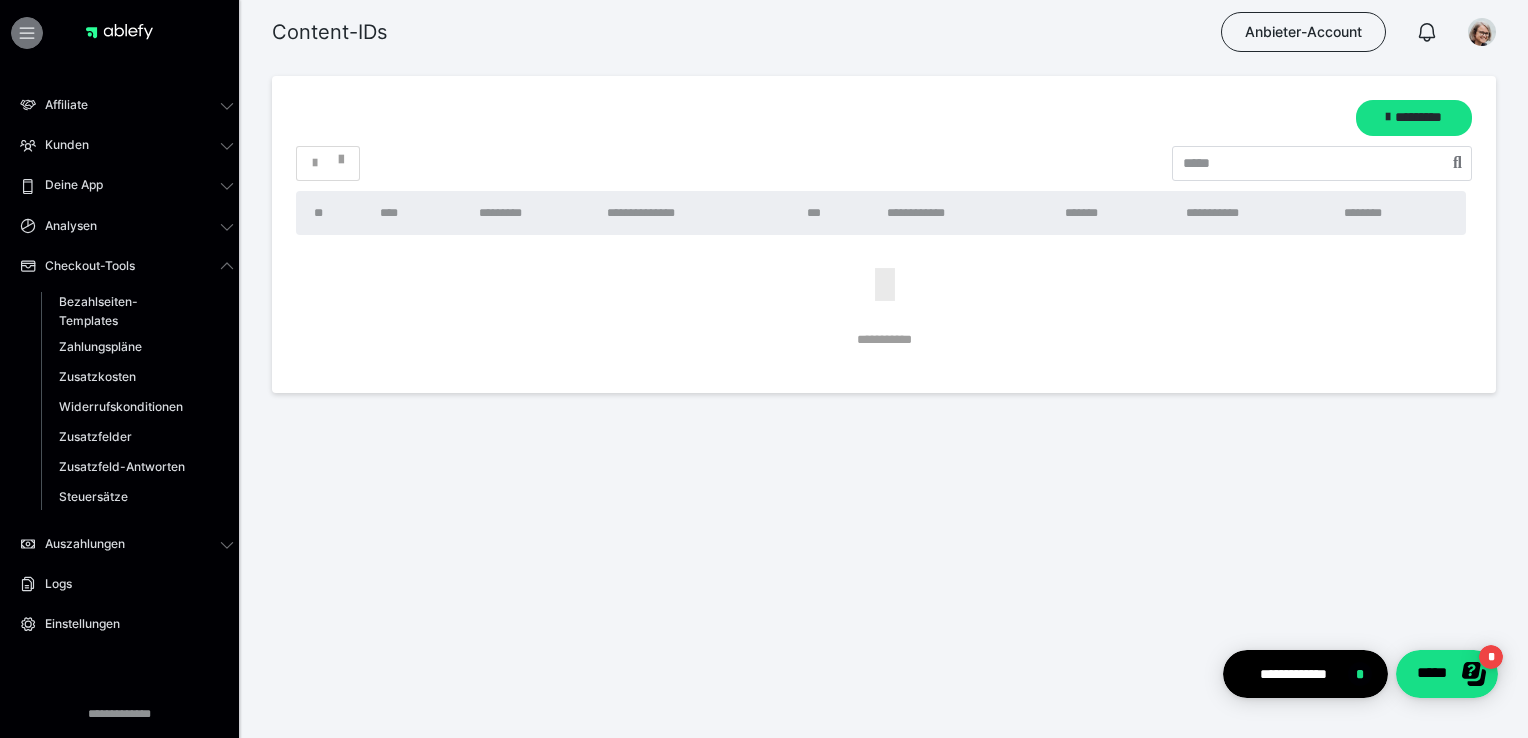 click 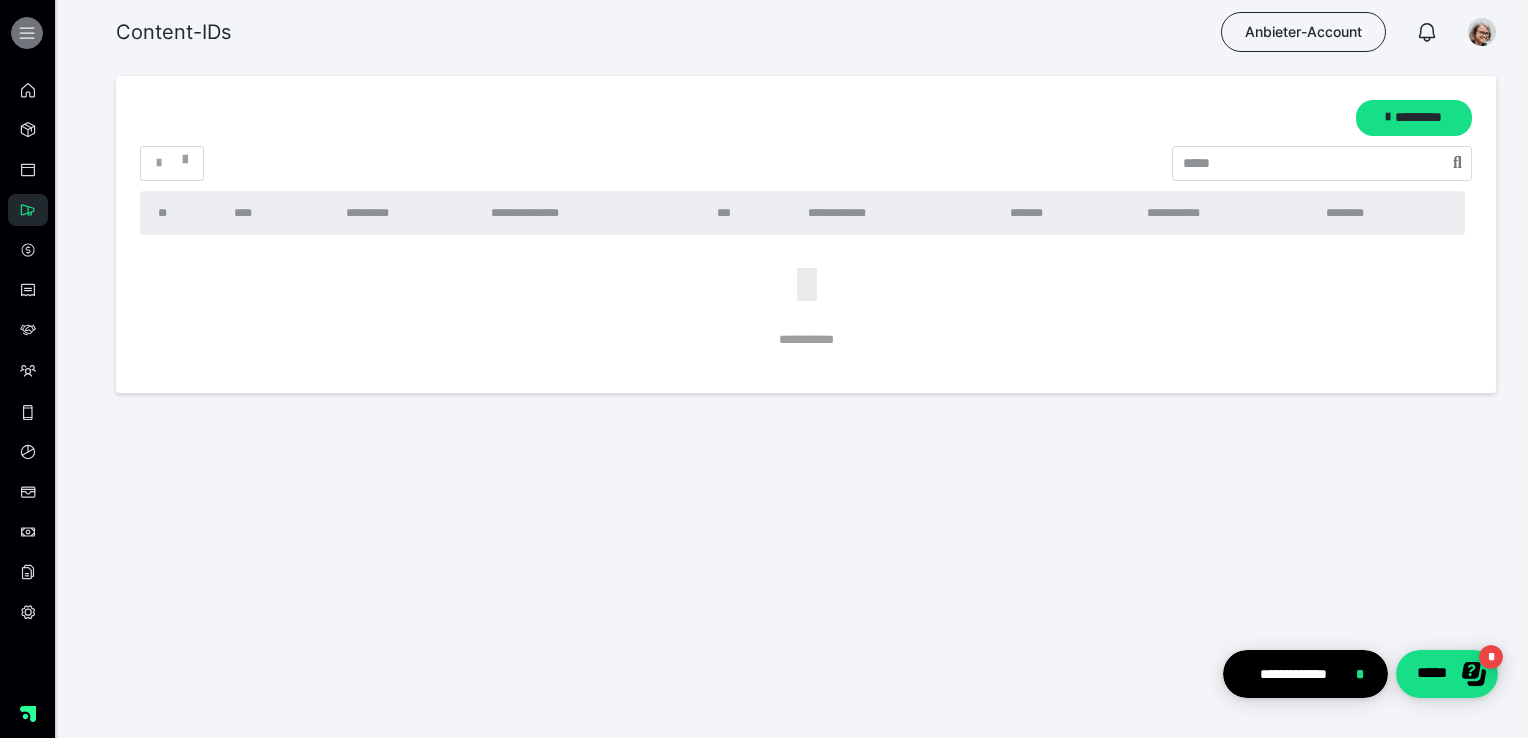 click 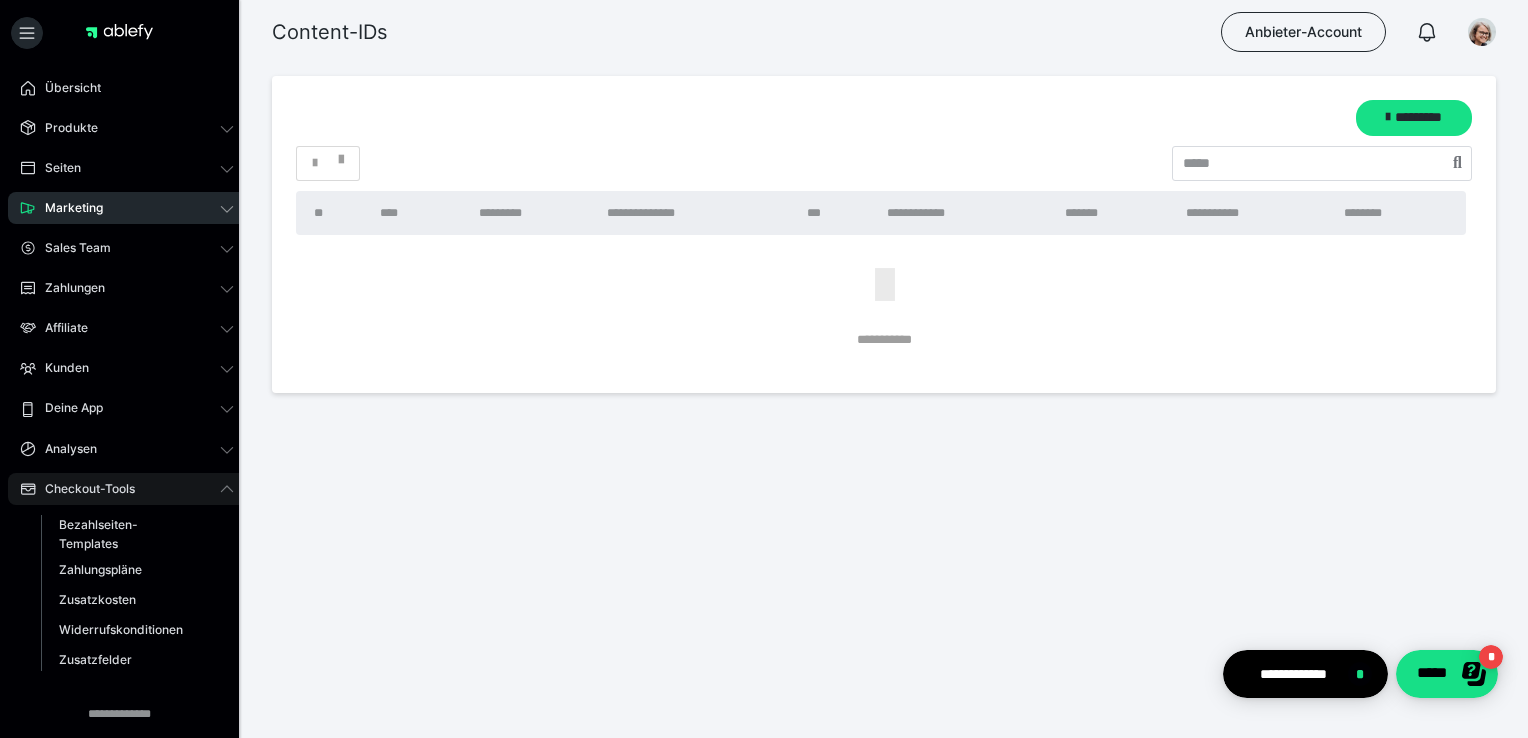 click on "Checkout-Tools" at bounding box center [127, 489] 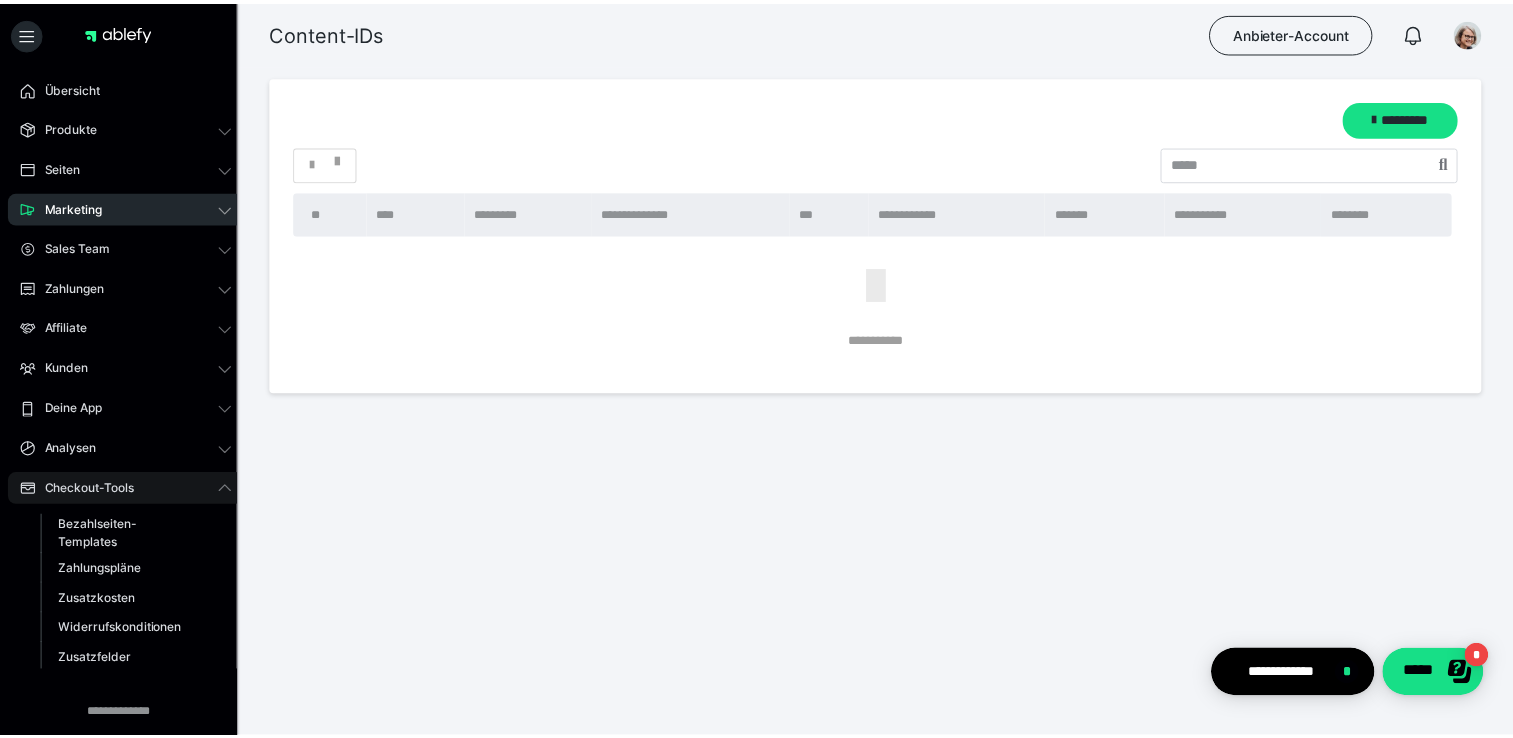 scroll, scrollTop: 1, scrollLeft: 0, axis: vertical 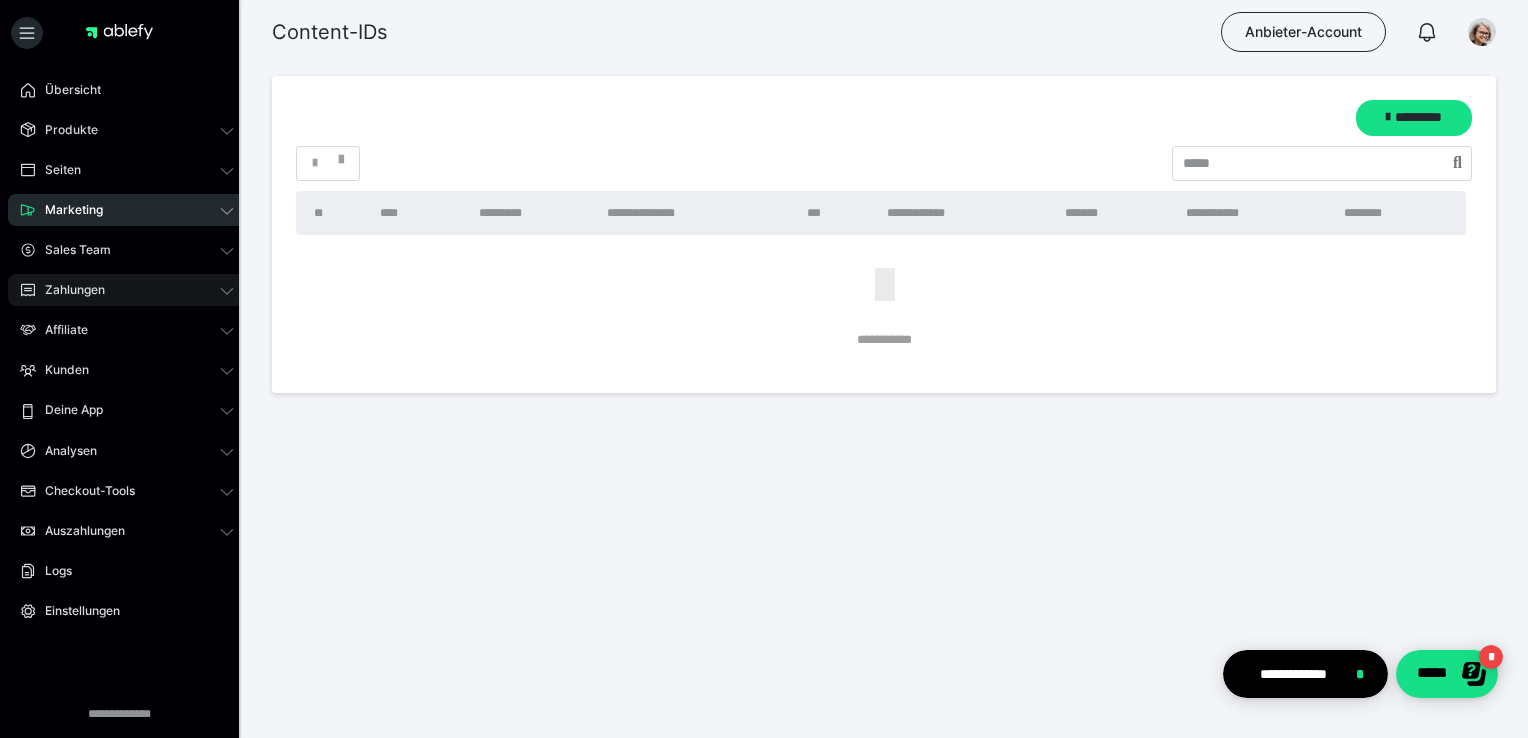 click on "Zahlungen" at bounding box center [68, 290] 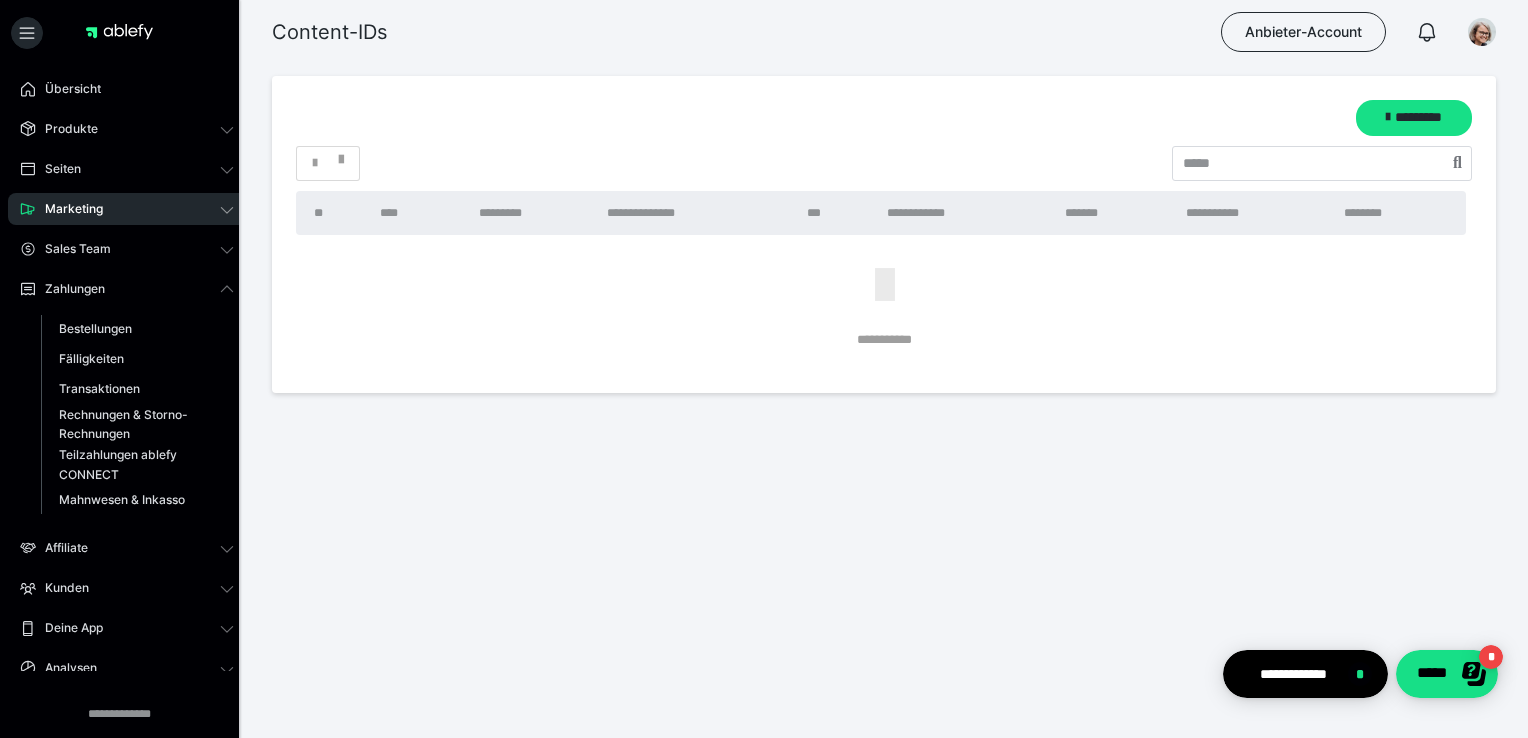 click on "Marketing" at bounding box center [67, 209] 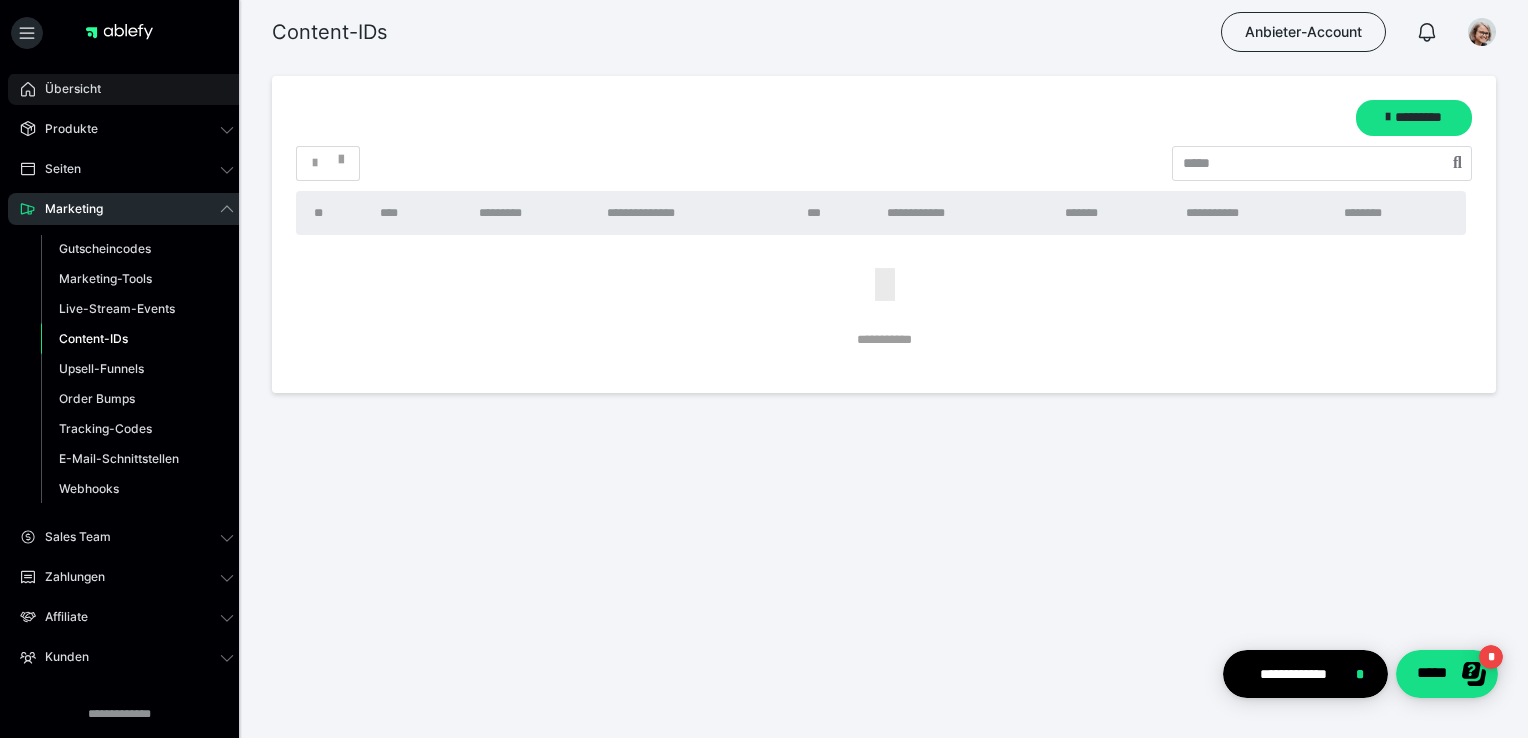 click on "Übersicht" at bounding box center (127, 89) 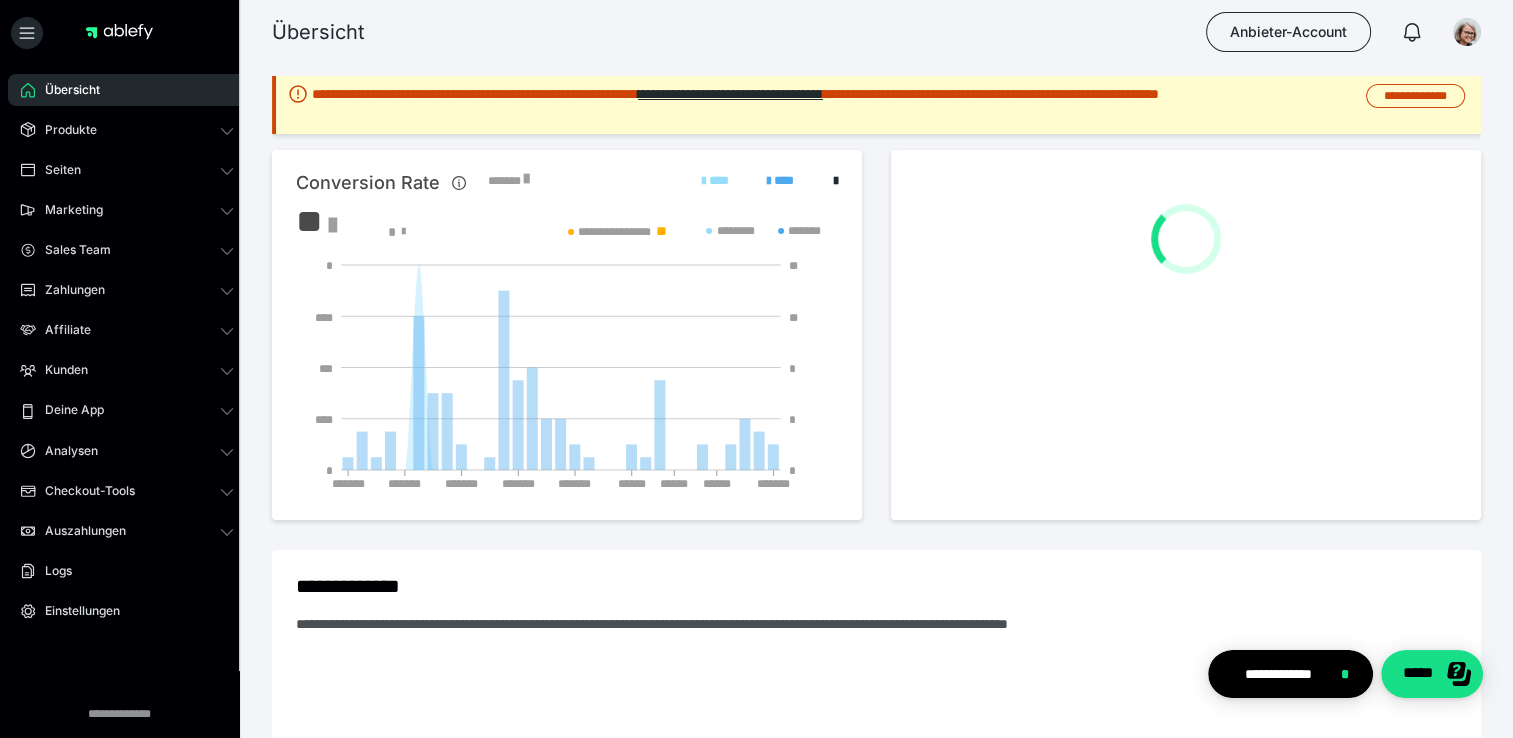 scroll, scrollTop: 0, scrollLeft: 0, axis: both 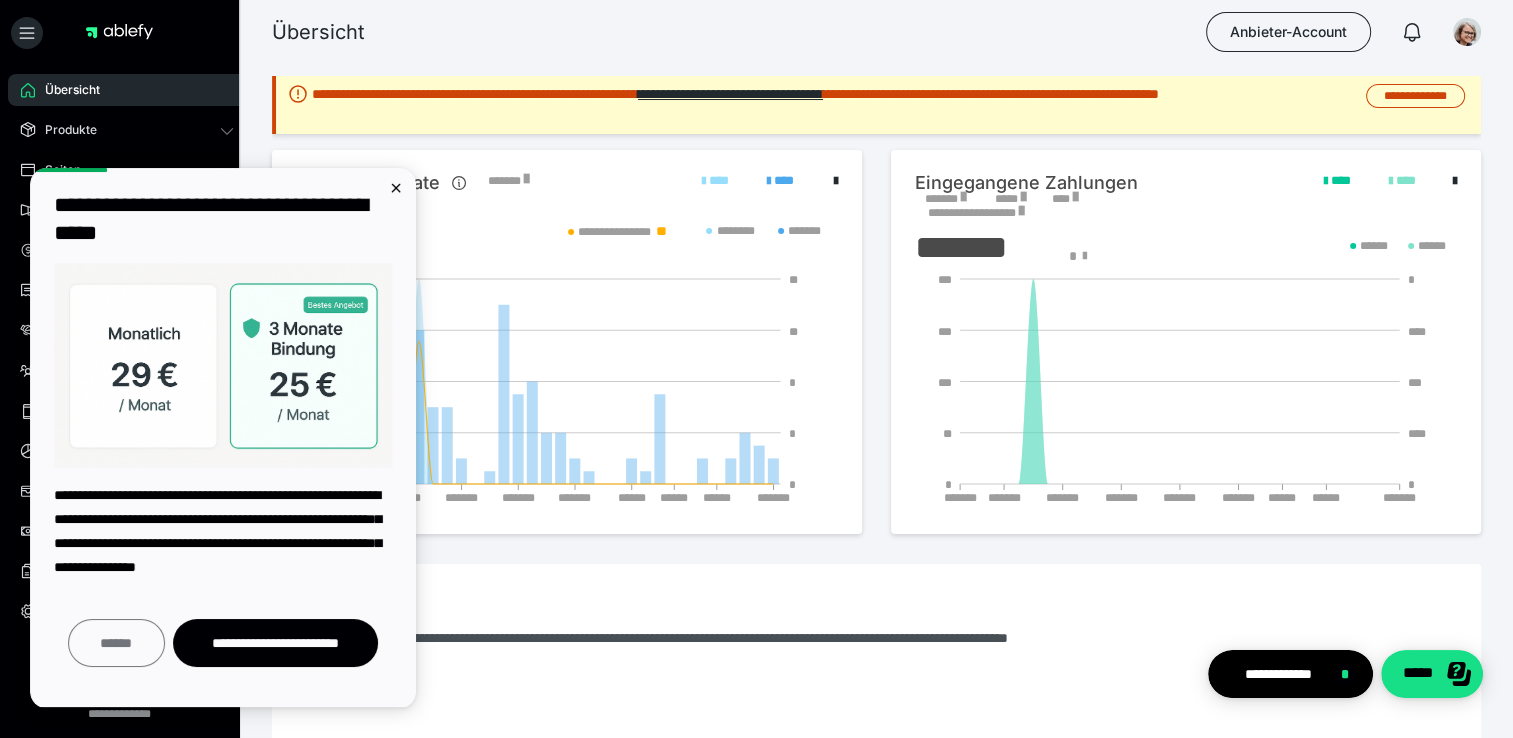 click on "******" at bounding box center (116, 643) 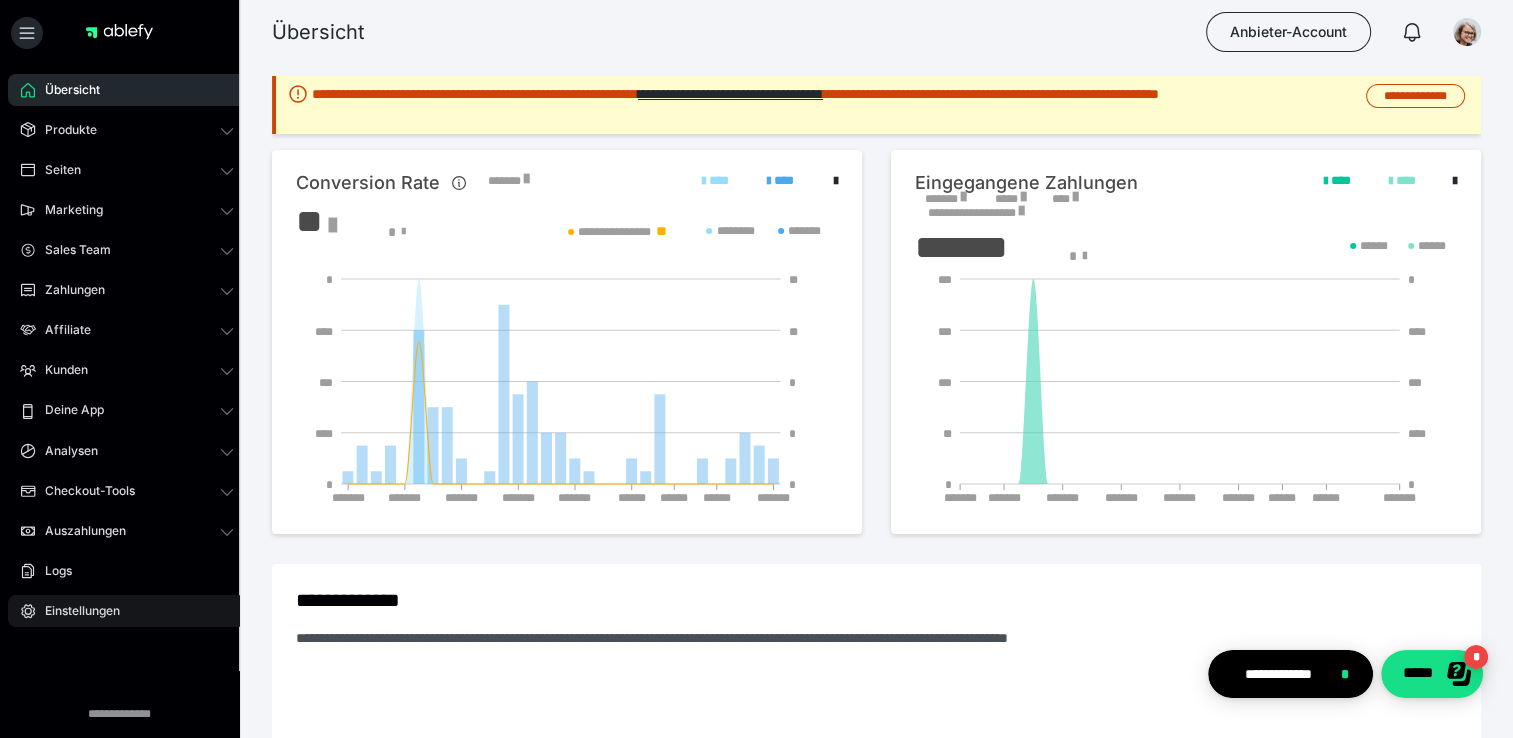 scroll, scrollTop: 0, scrollLeft: 0, axis: both 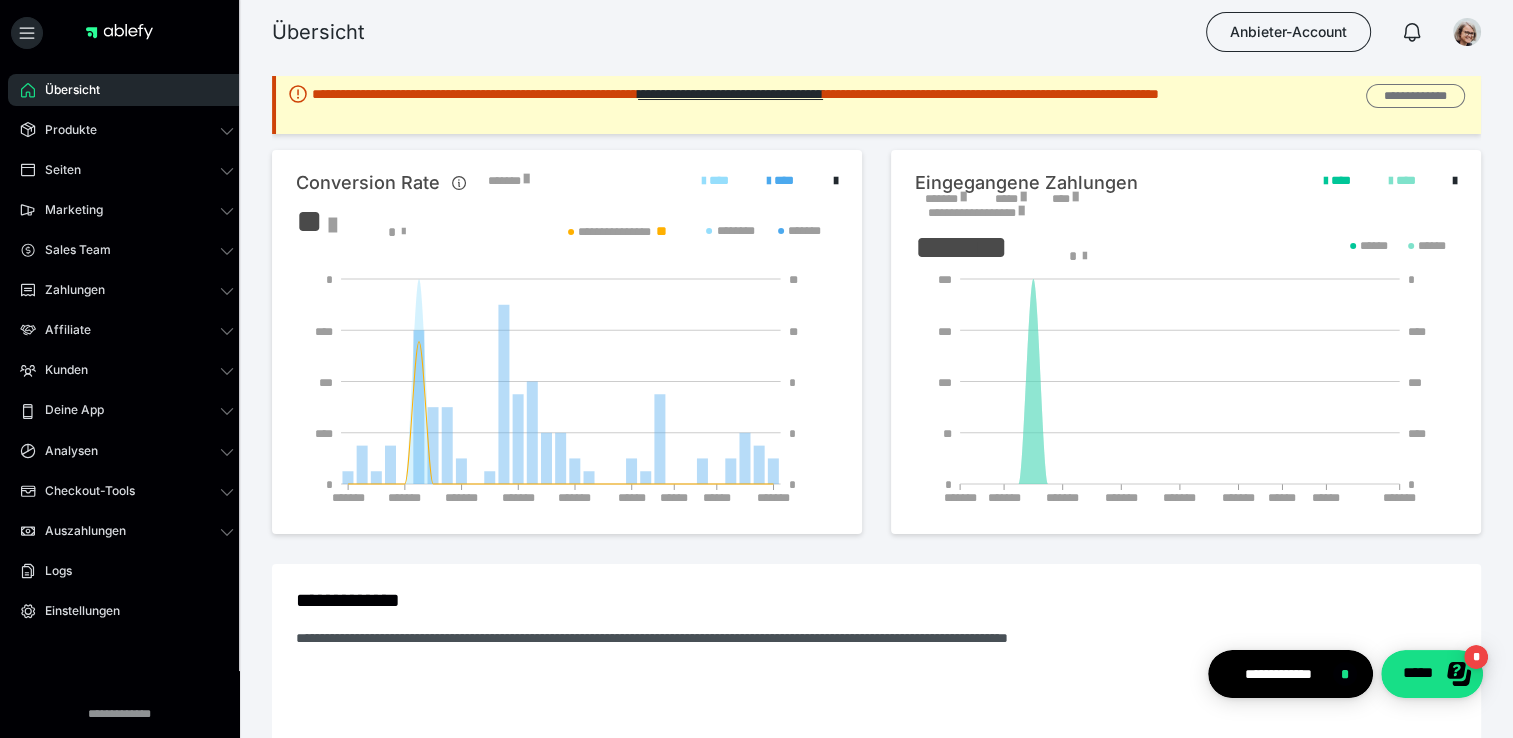 click on "**********" at bounding box center (1415, 96) 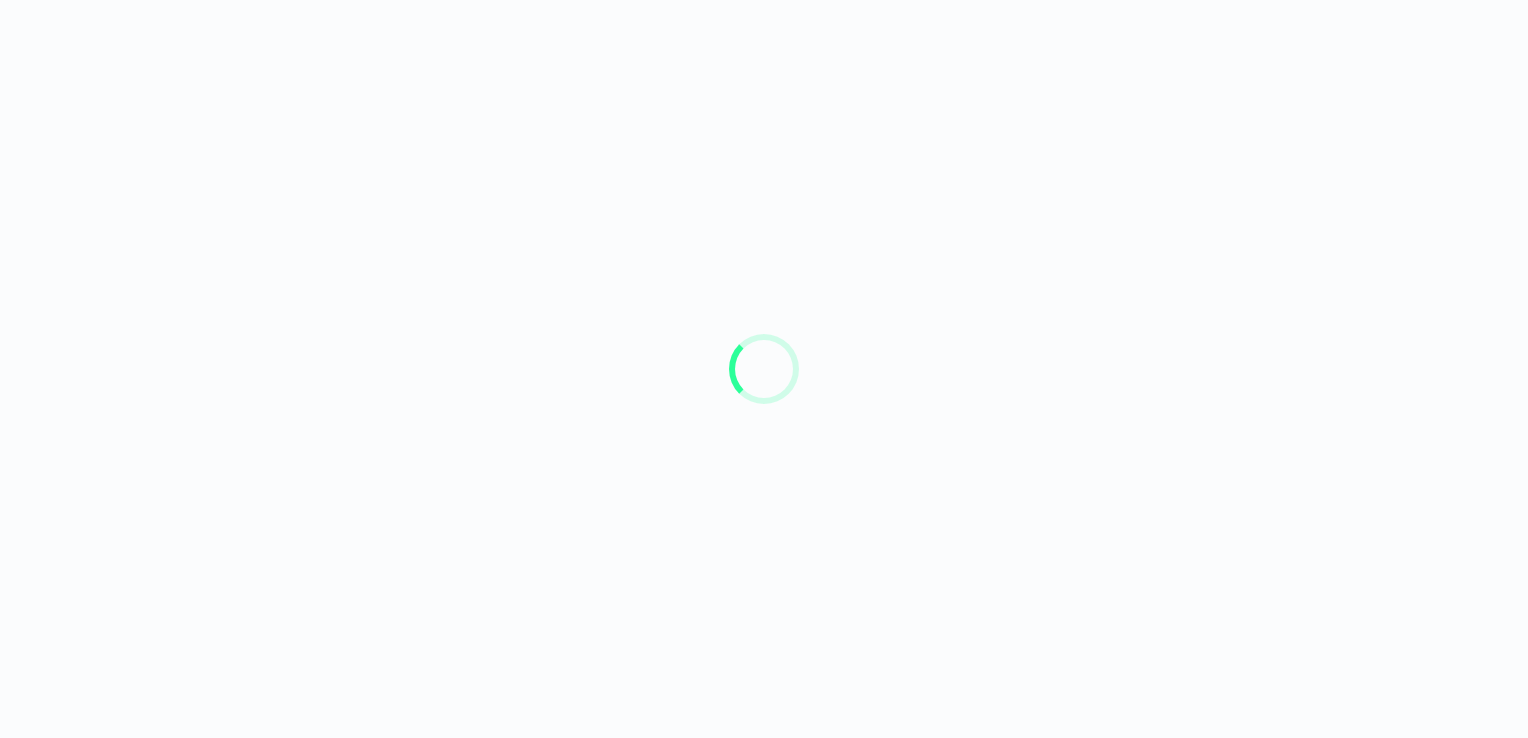 scroll, scrollTop: 0, scrollLeft: 0, axis: both 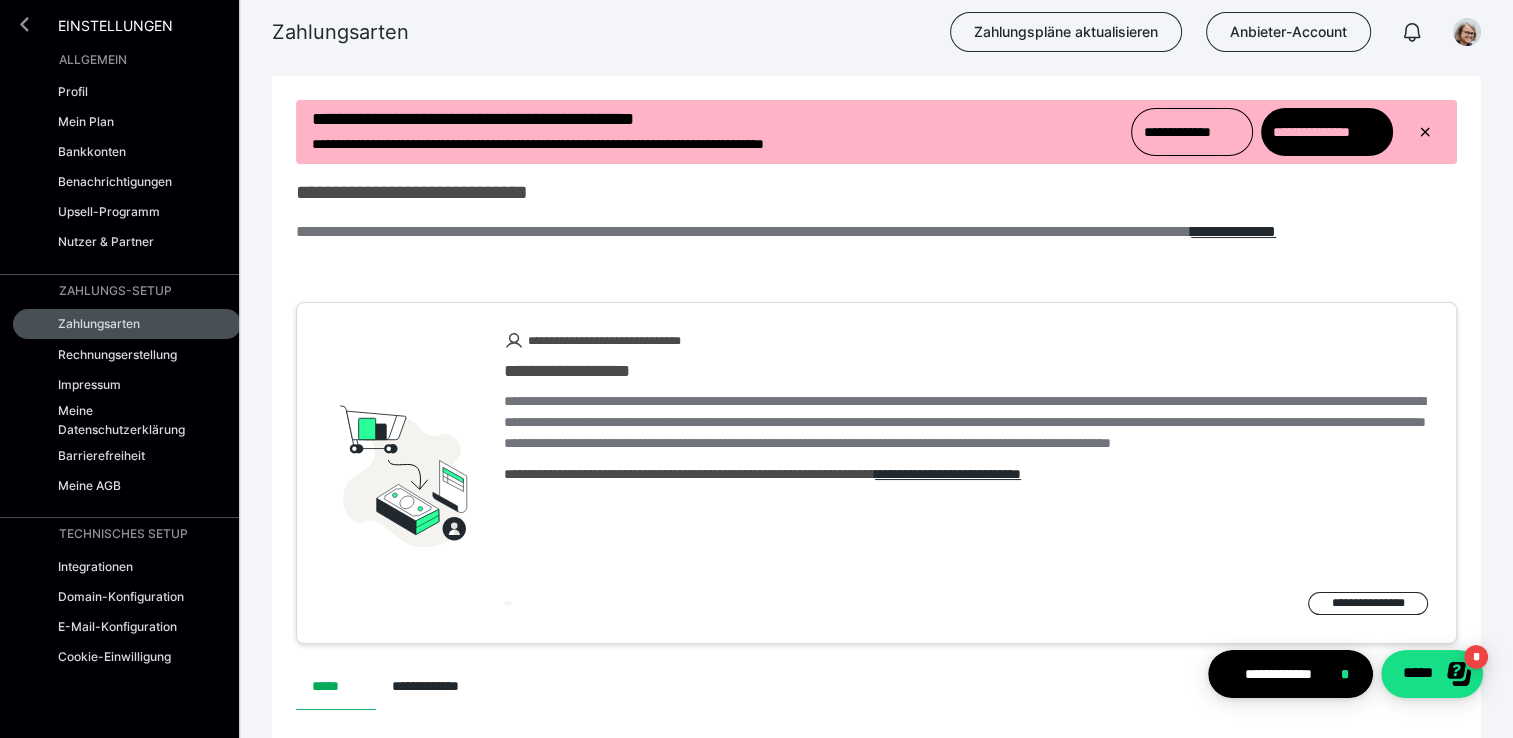click at bounding box center (24, 24) 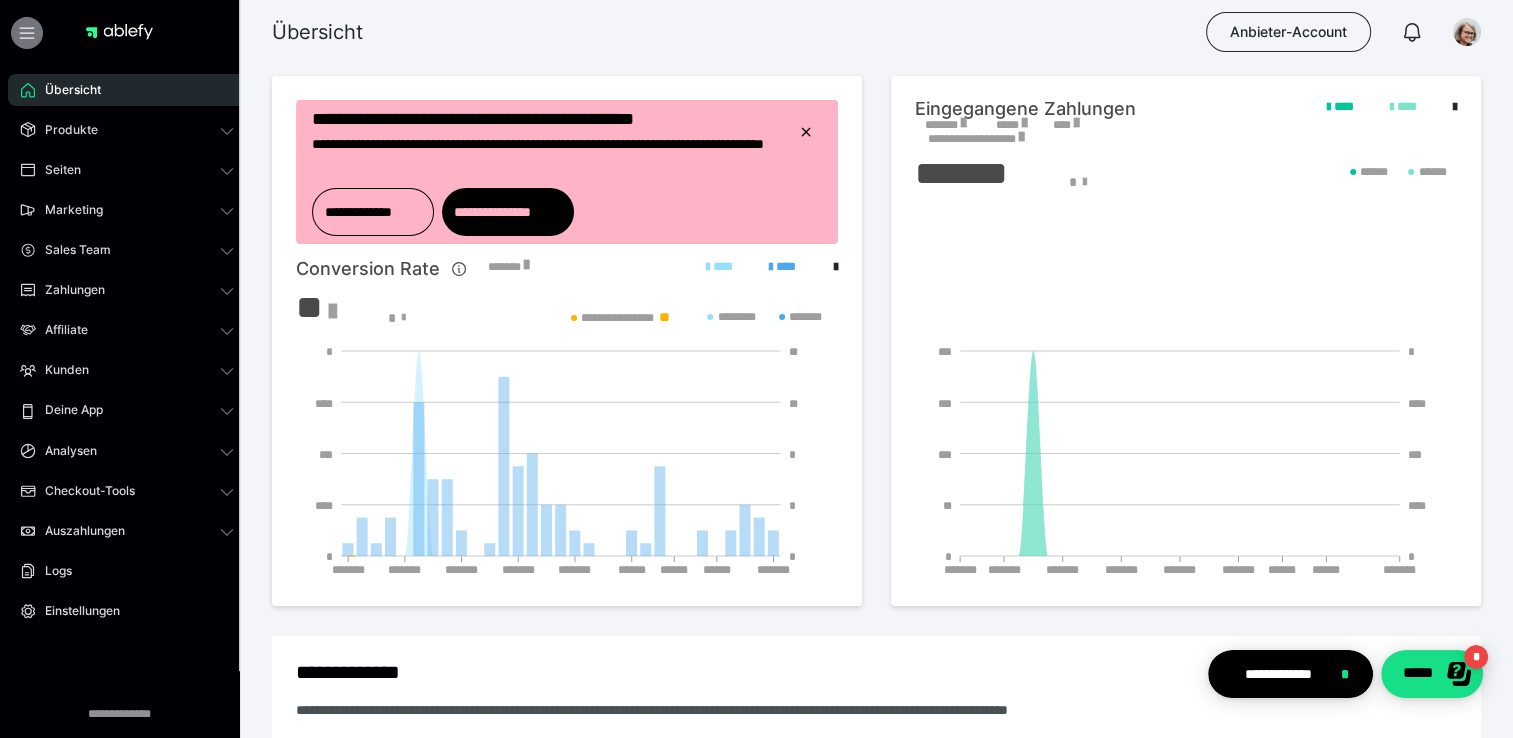 scroll, scrollTop: 0, scrollLeft: 0, axis: both 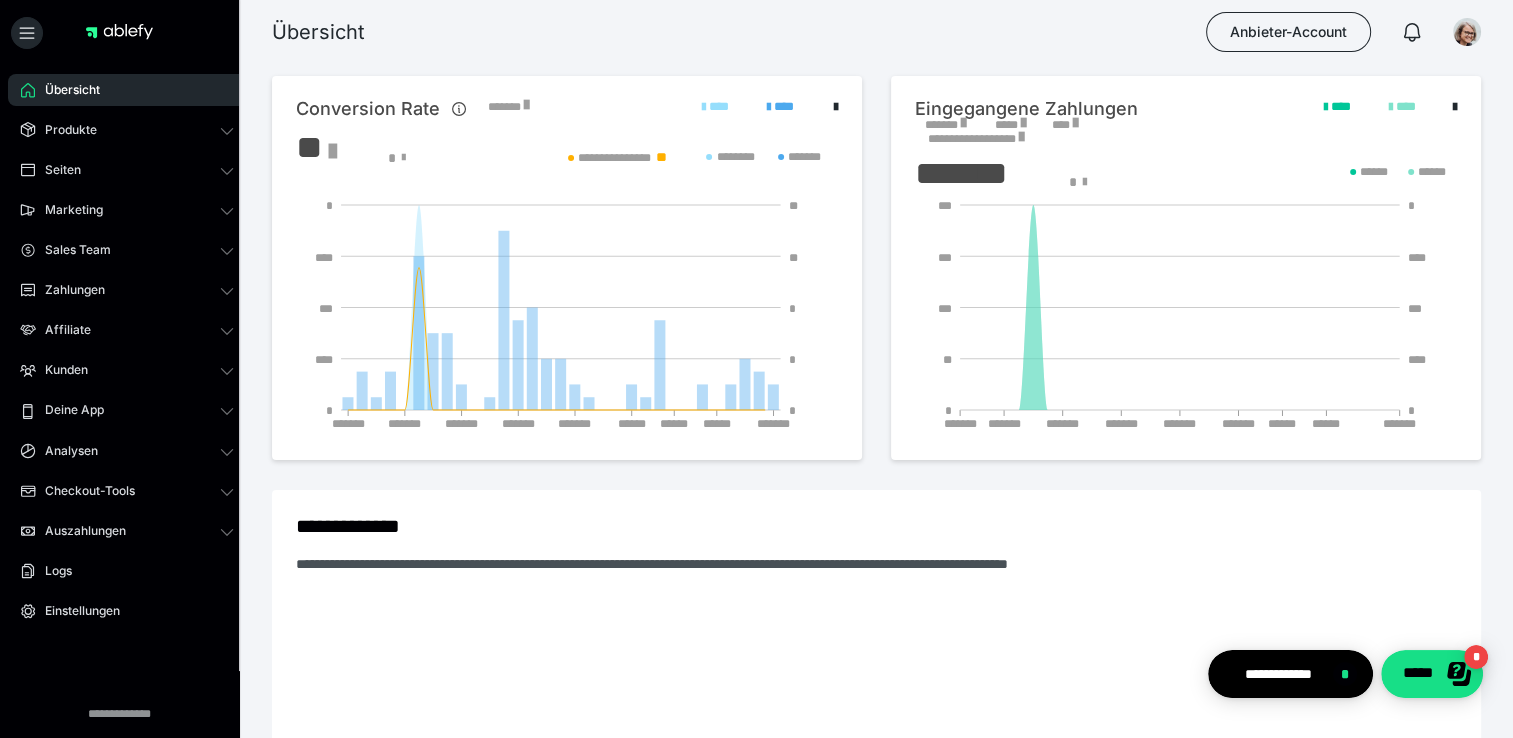 click on "Übersicht" at bounding box center (65, 90) 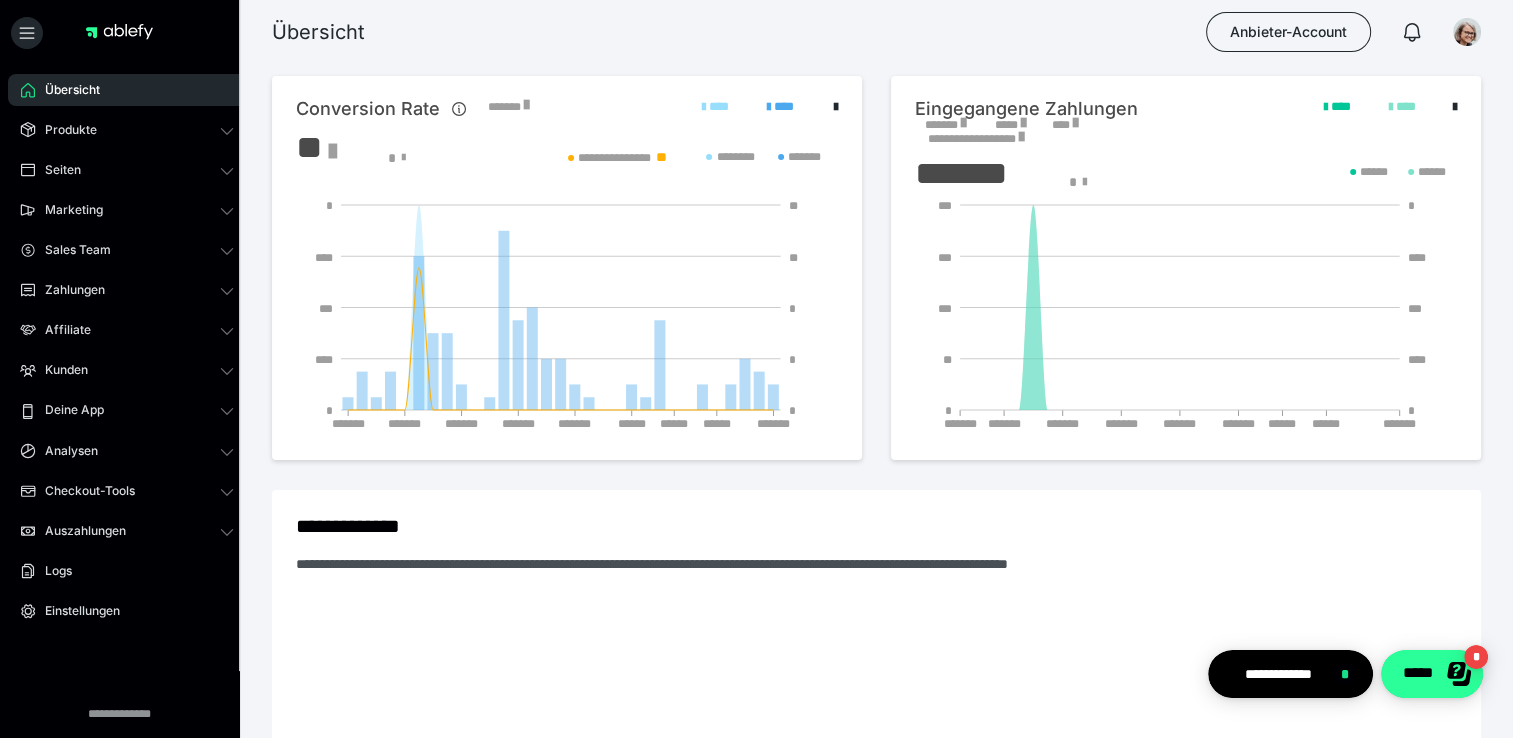 click on "*****" 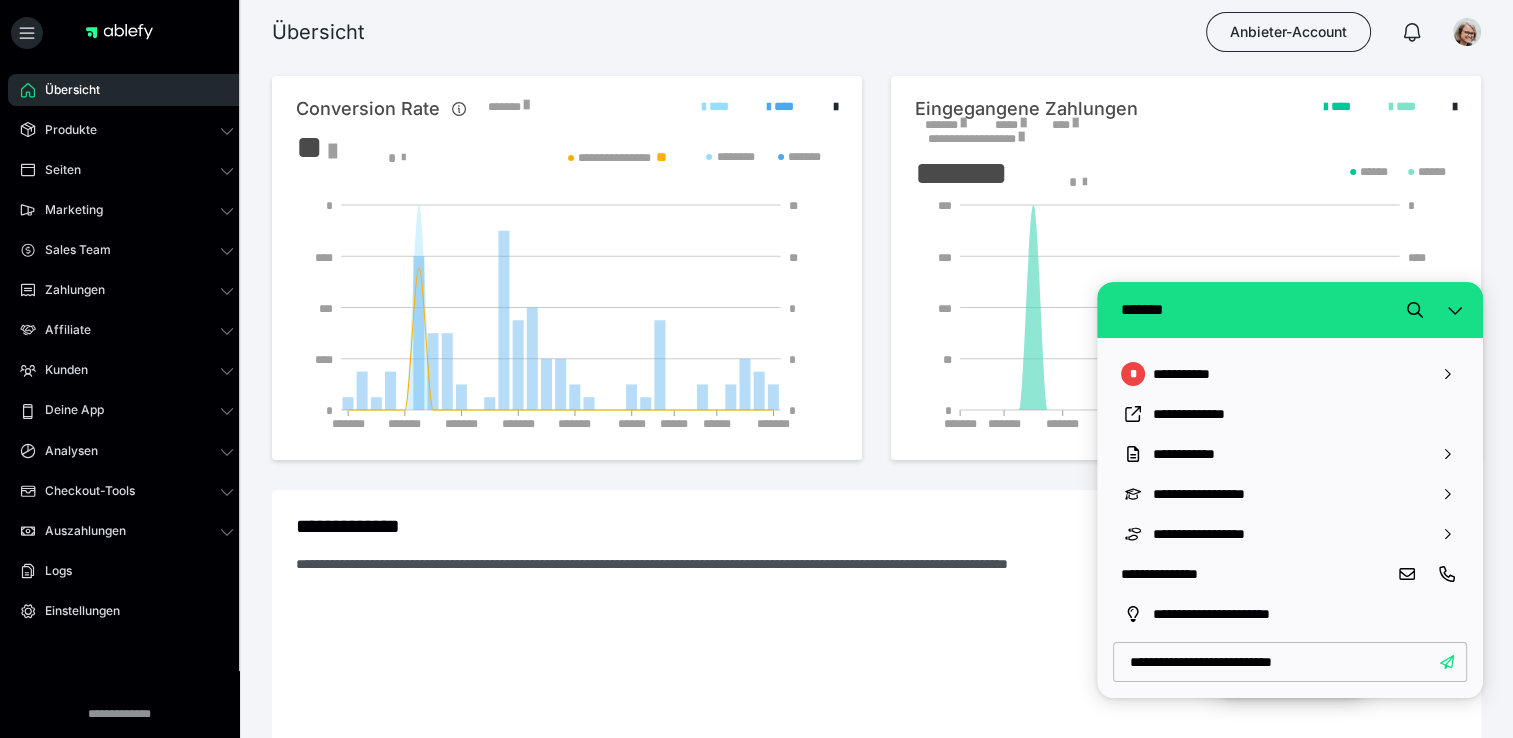 type on "**********" 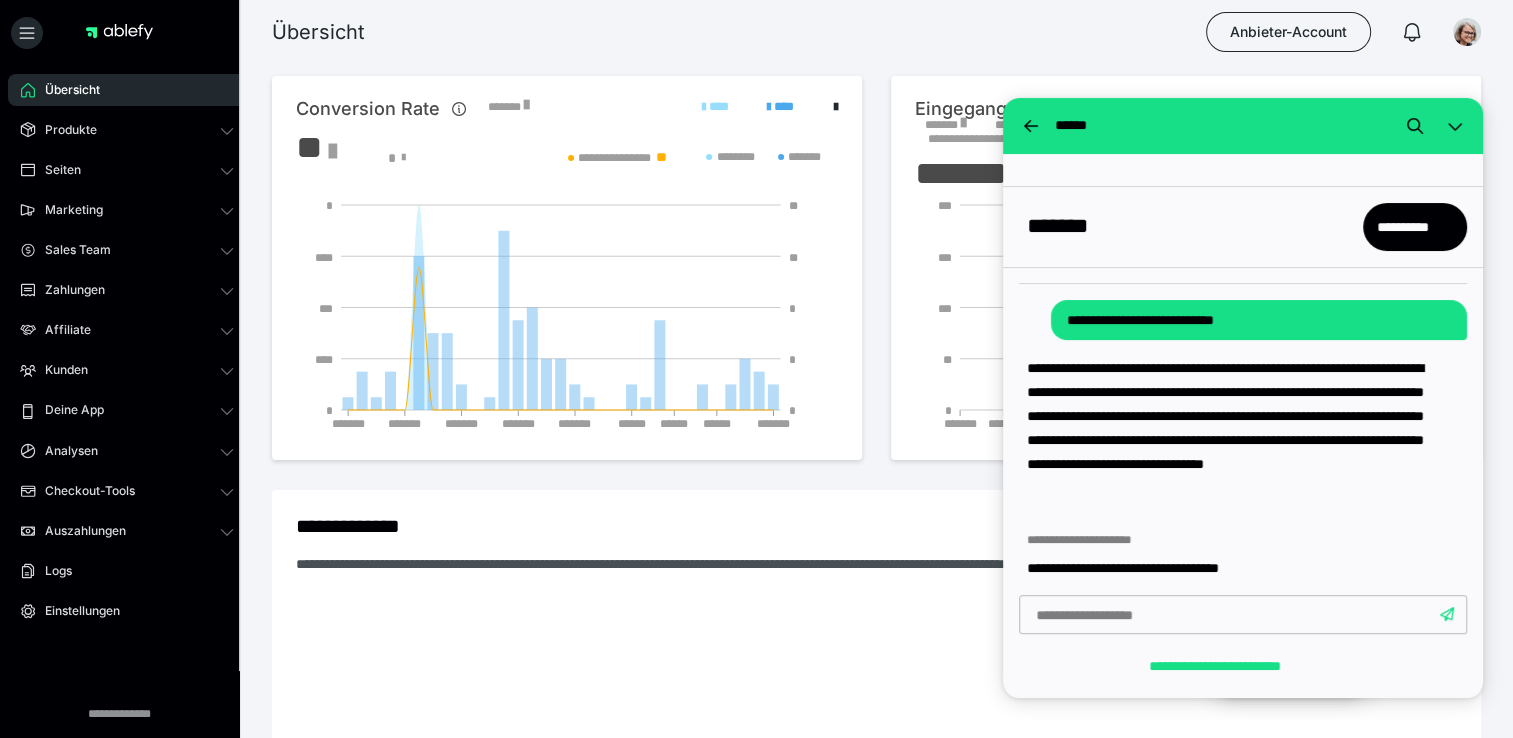 scroll, scrollTop: 185, scrollLeft: 0, axis: vertical 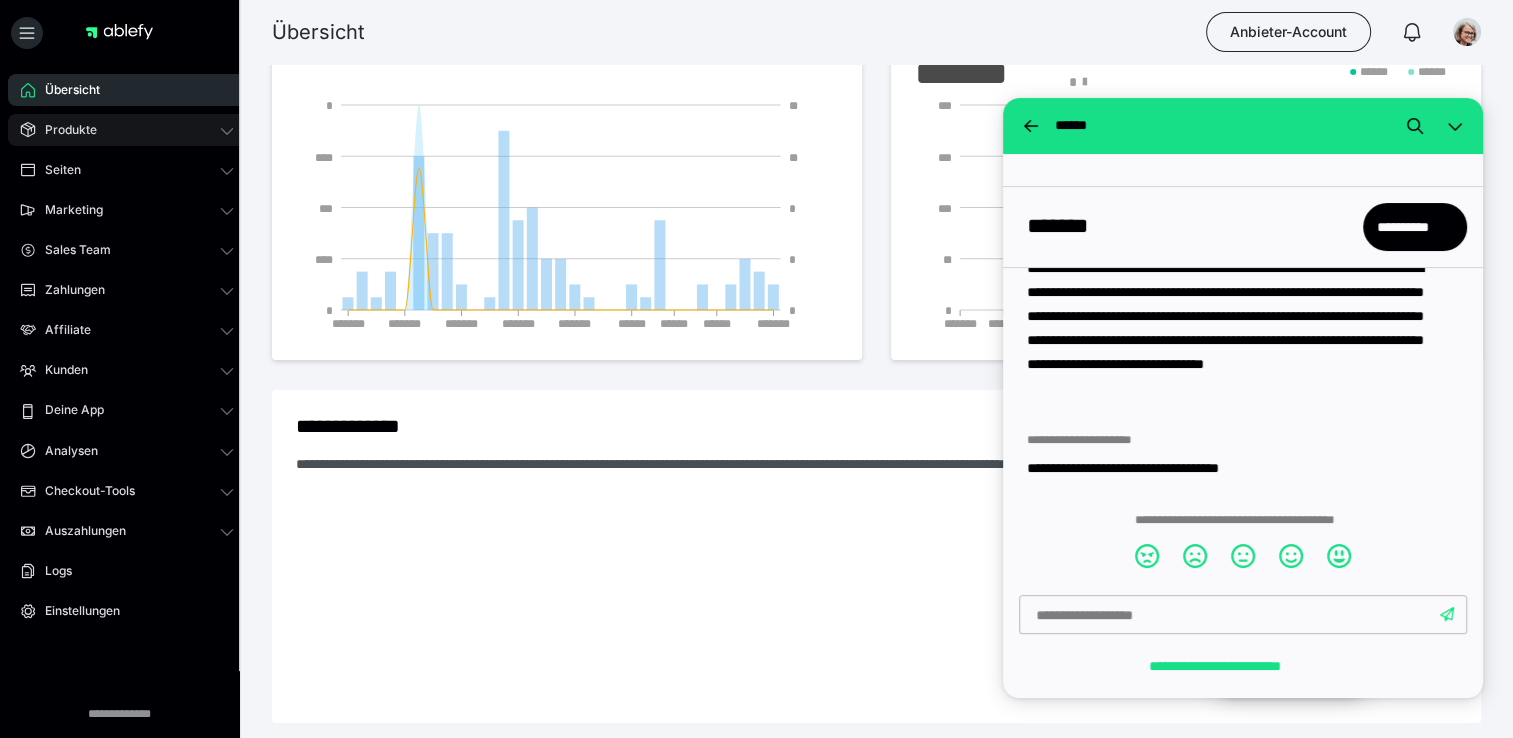click on "Produkte" at bounding box center (64, 130) 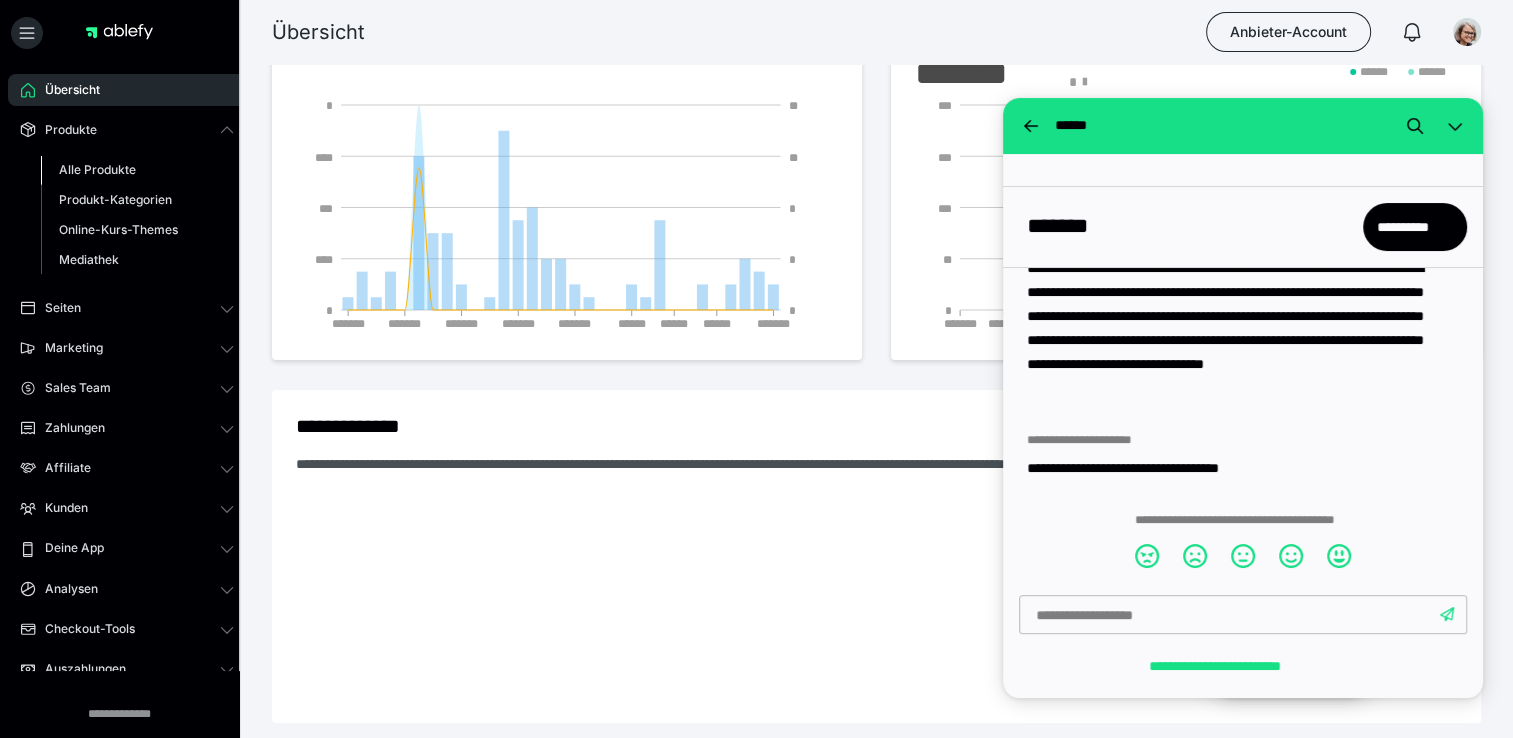 click on "Alle Produkte" at bounding box center (97, 169) 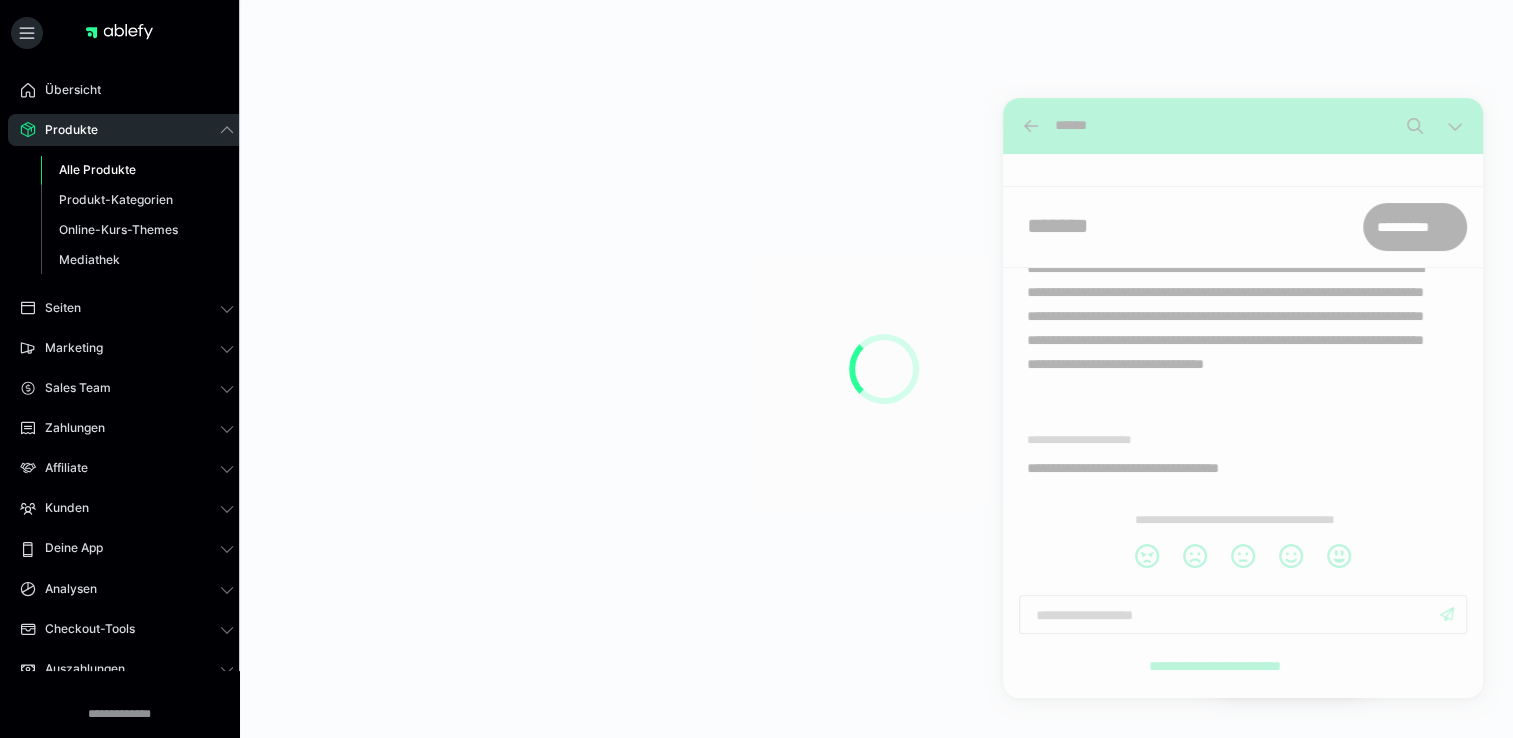 scroll, scrollTop: 0, scrollLeft: 0, axis: both 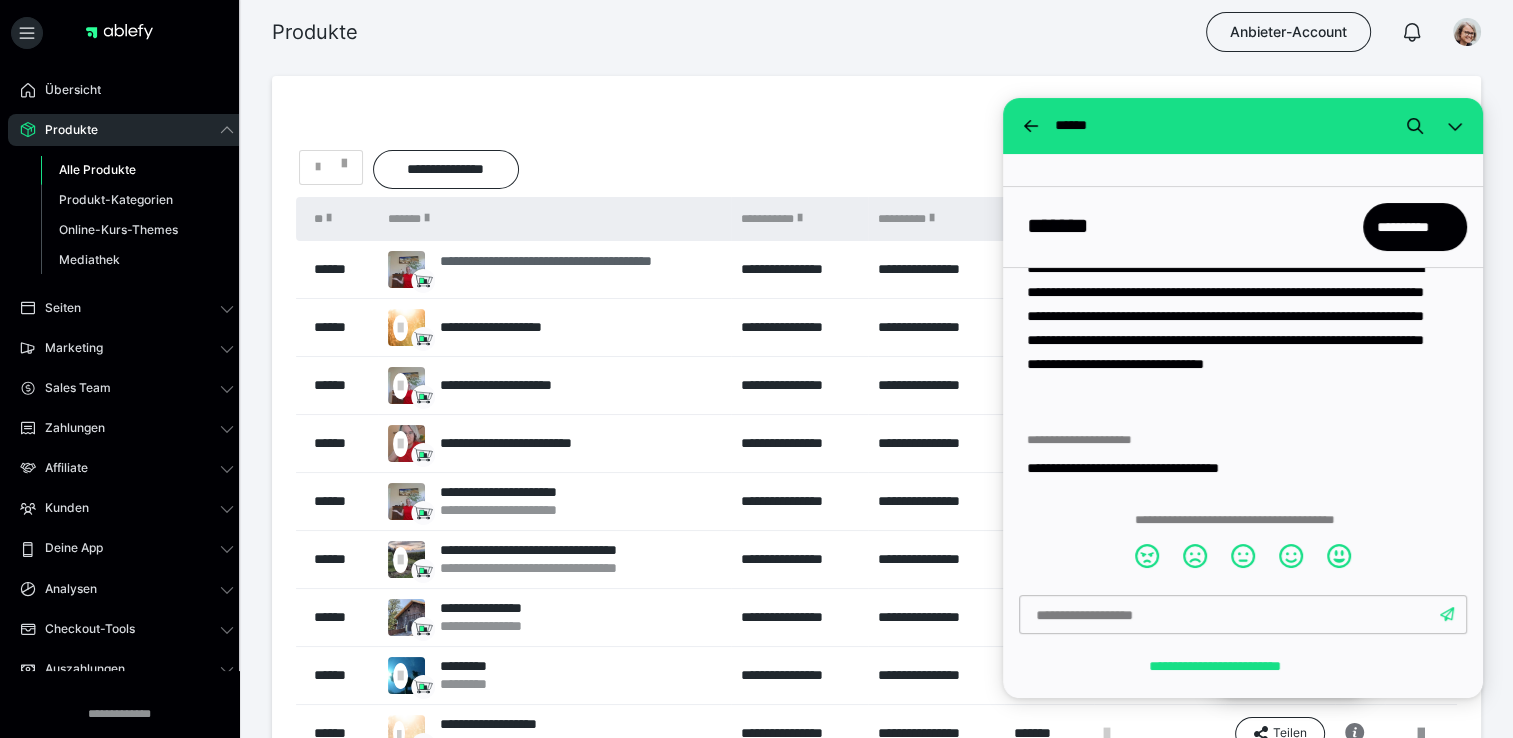 click on "**********" at bounding box center [580, 270] 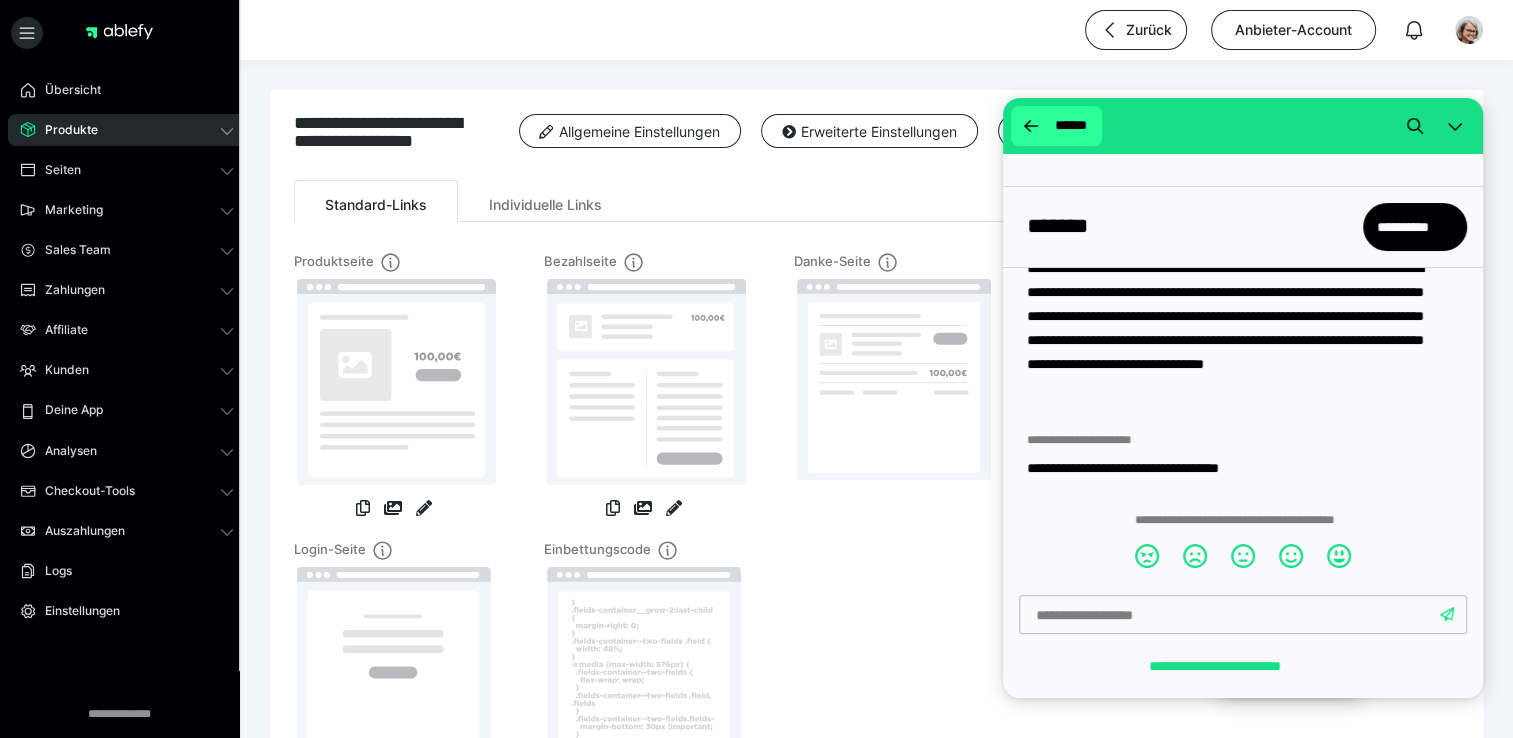 click 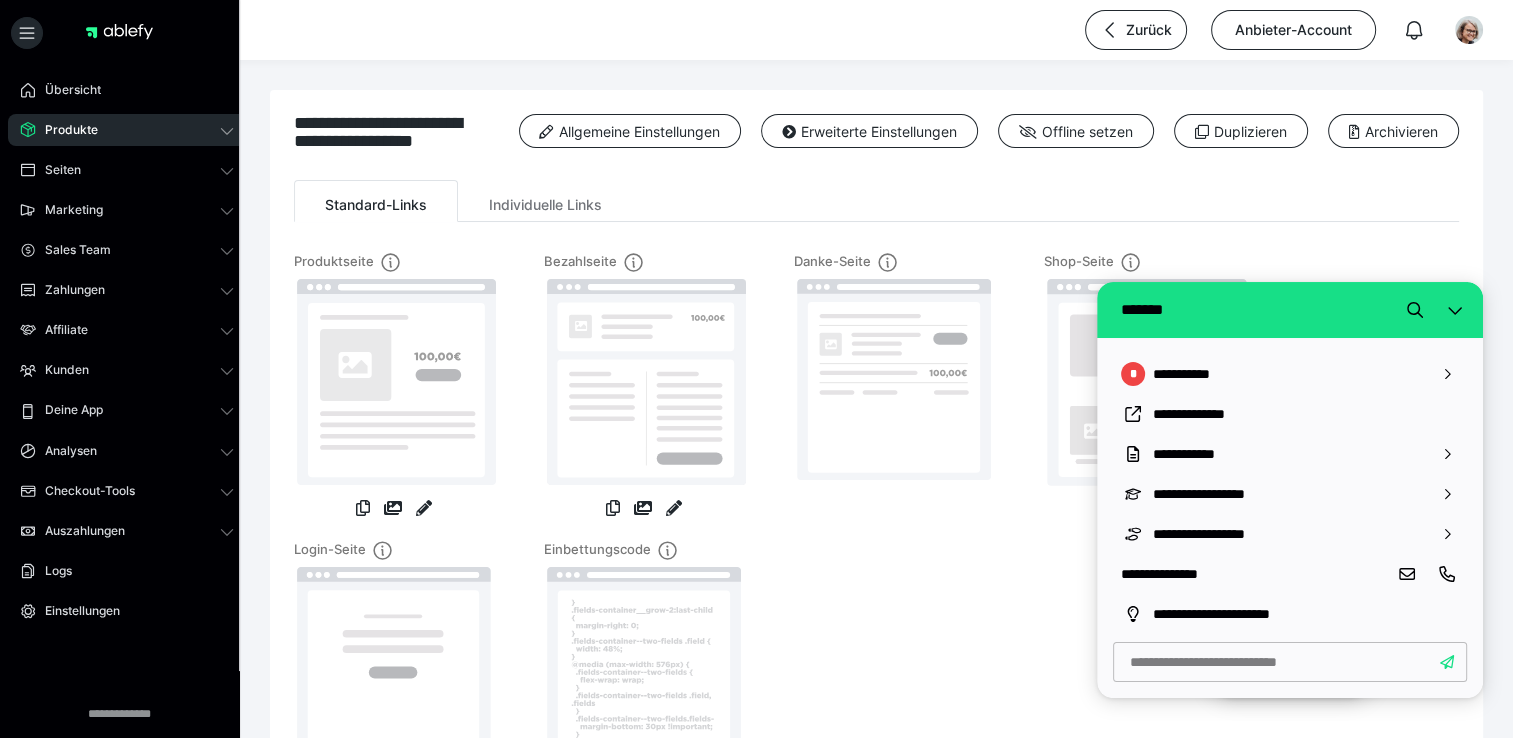 click on "Shop-Seite" at bounding box center [1144, 262] 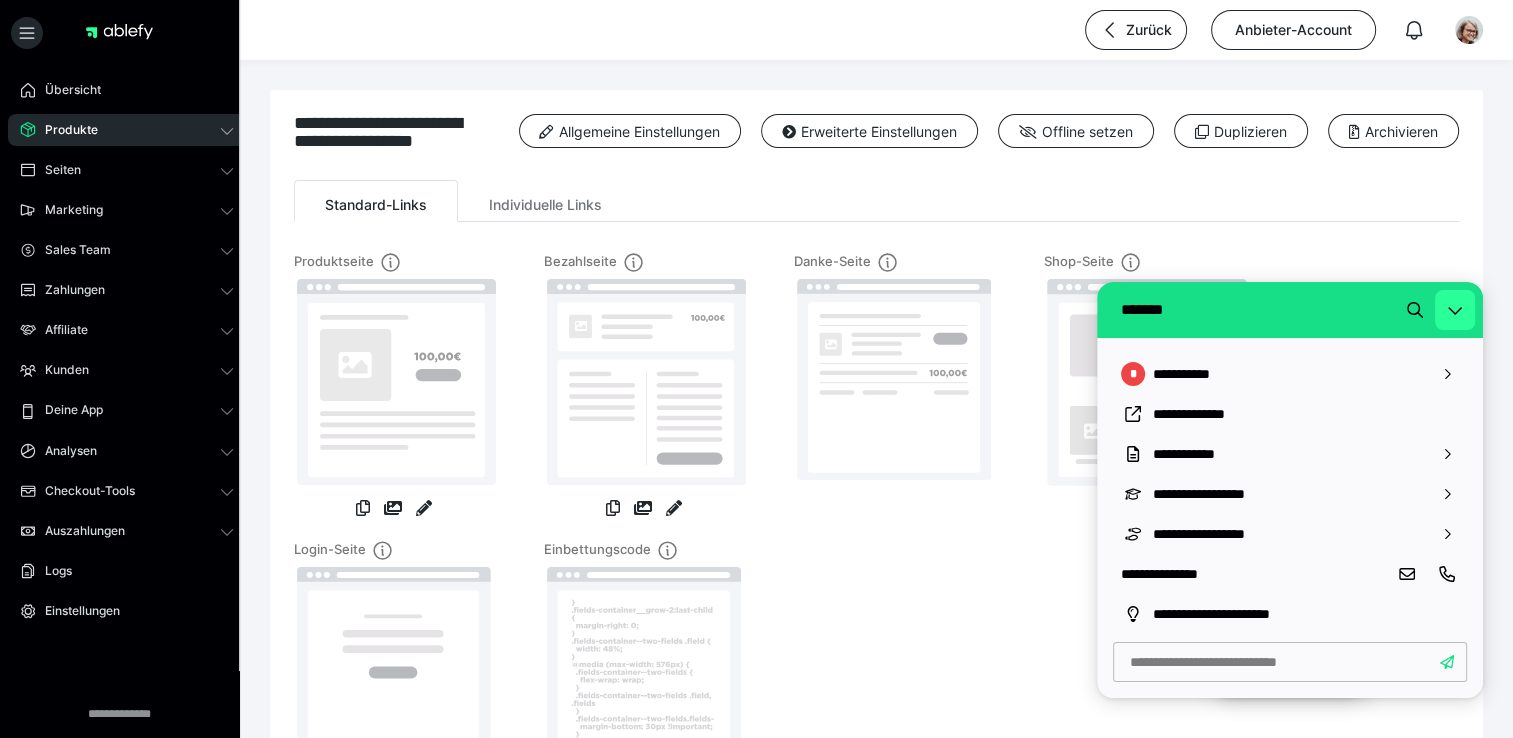 click at bounding box center (1455, 310) 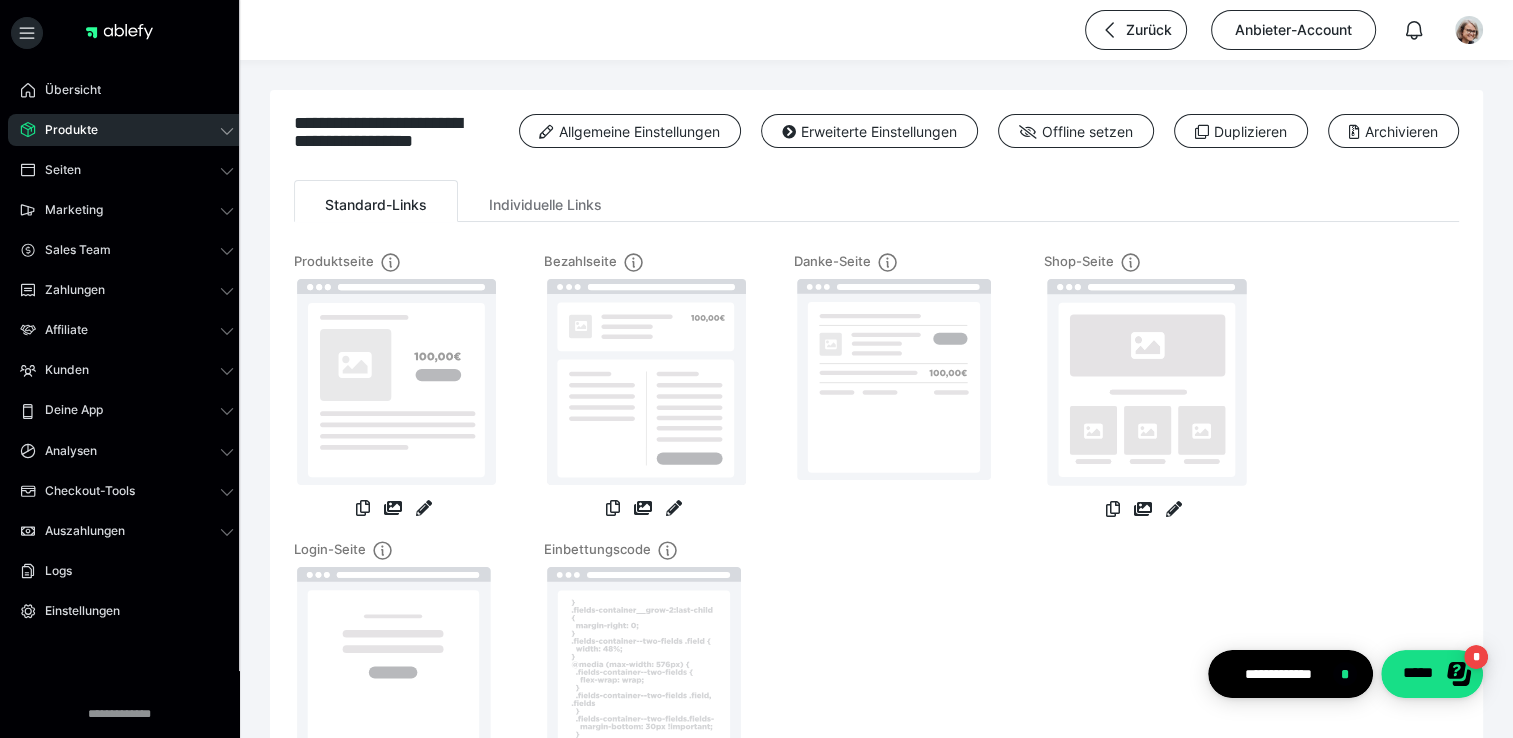 scroll, scrollTop: 0, scrollLeft: 0, axis: both 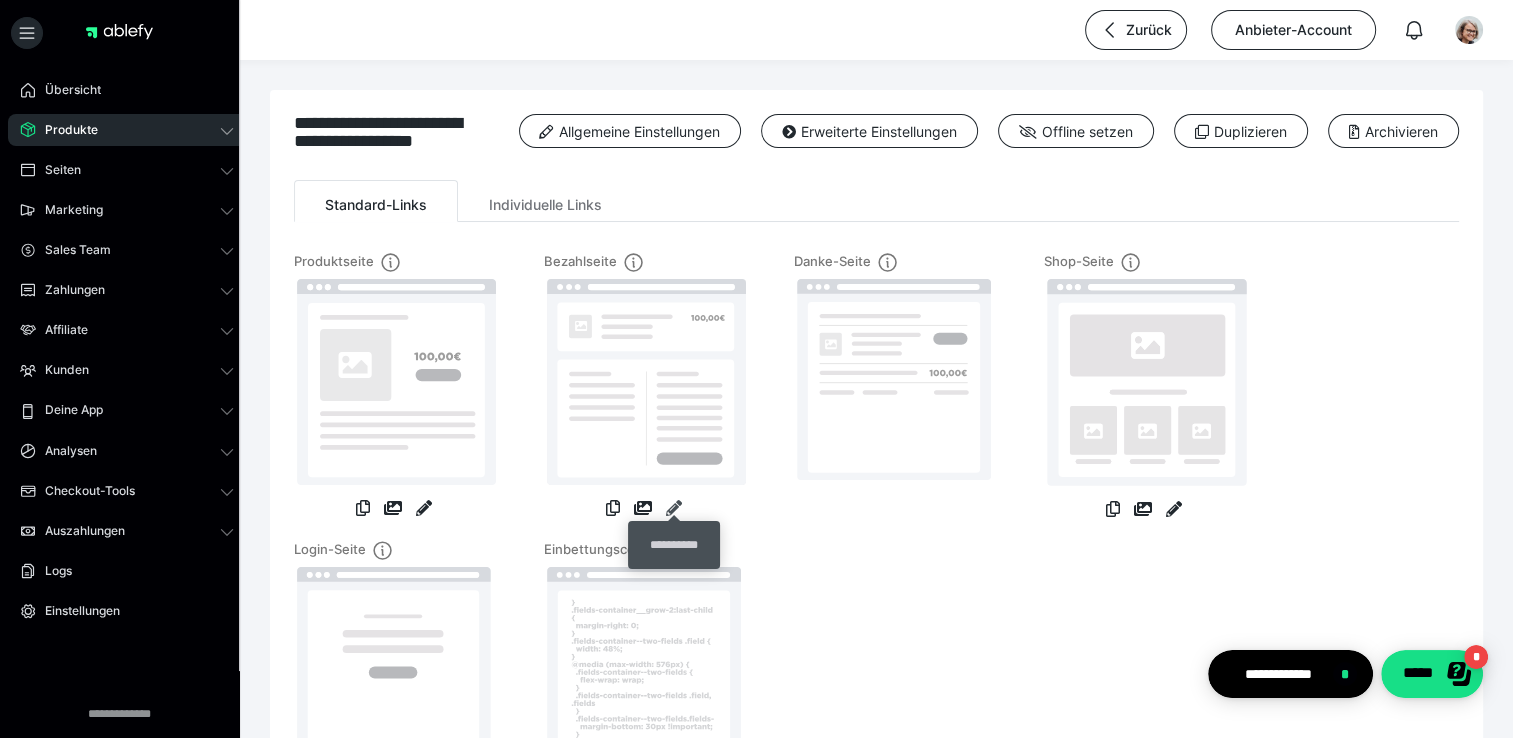 click at bounding box center [674, 508] 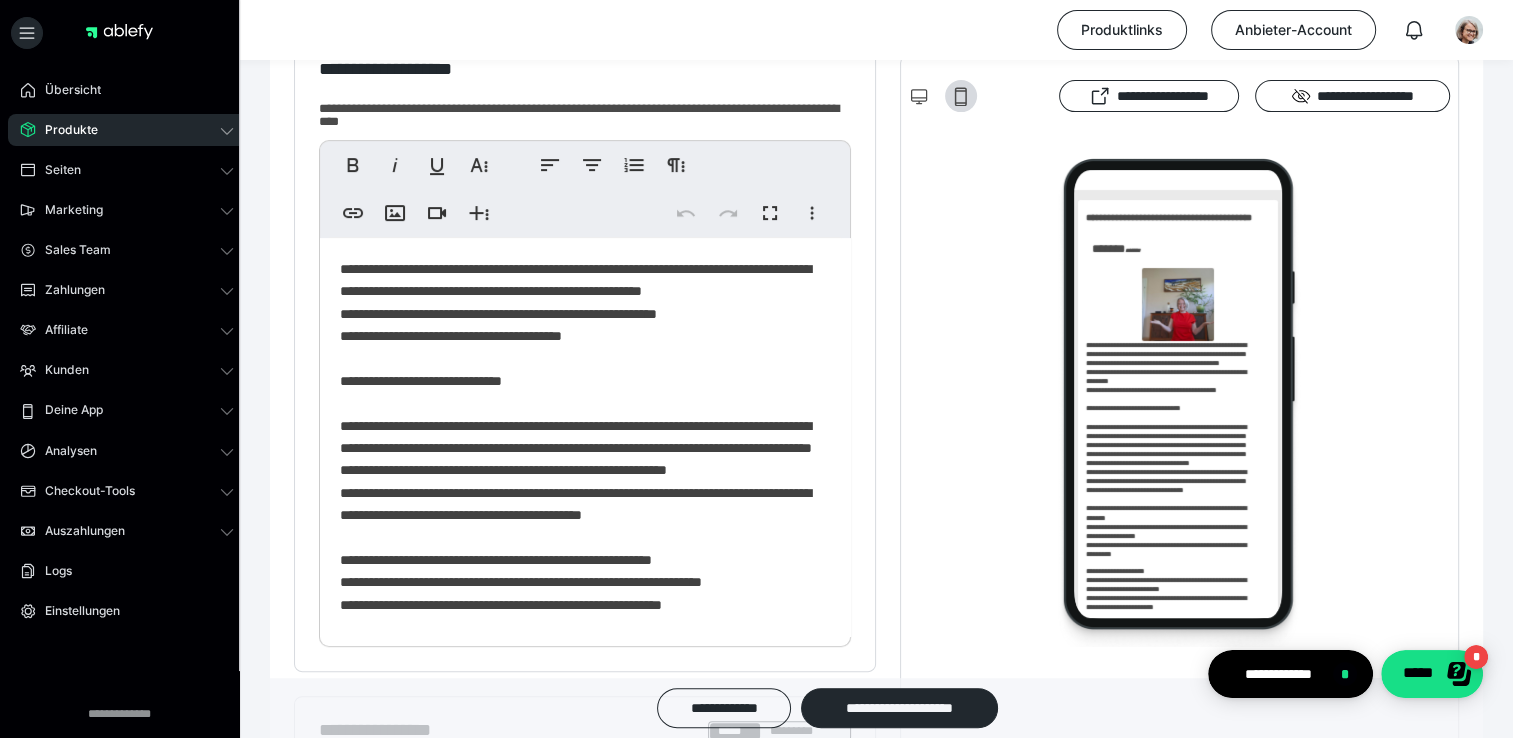 scroll, scrollTop: 500, scrollLeft: 0, axis: vertical 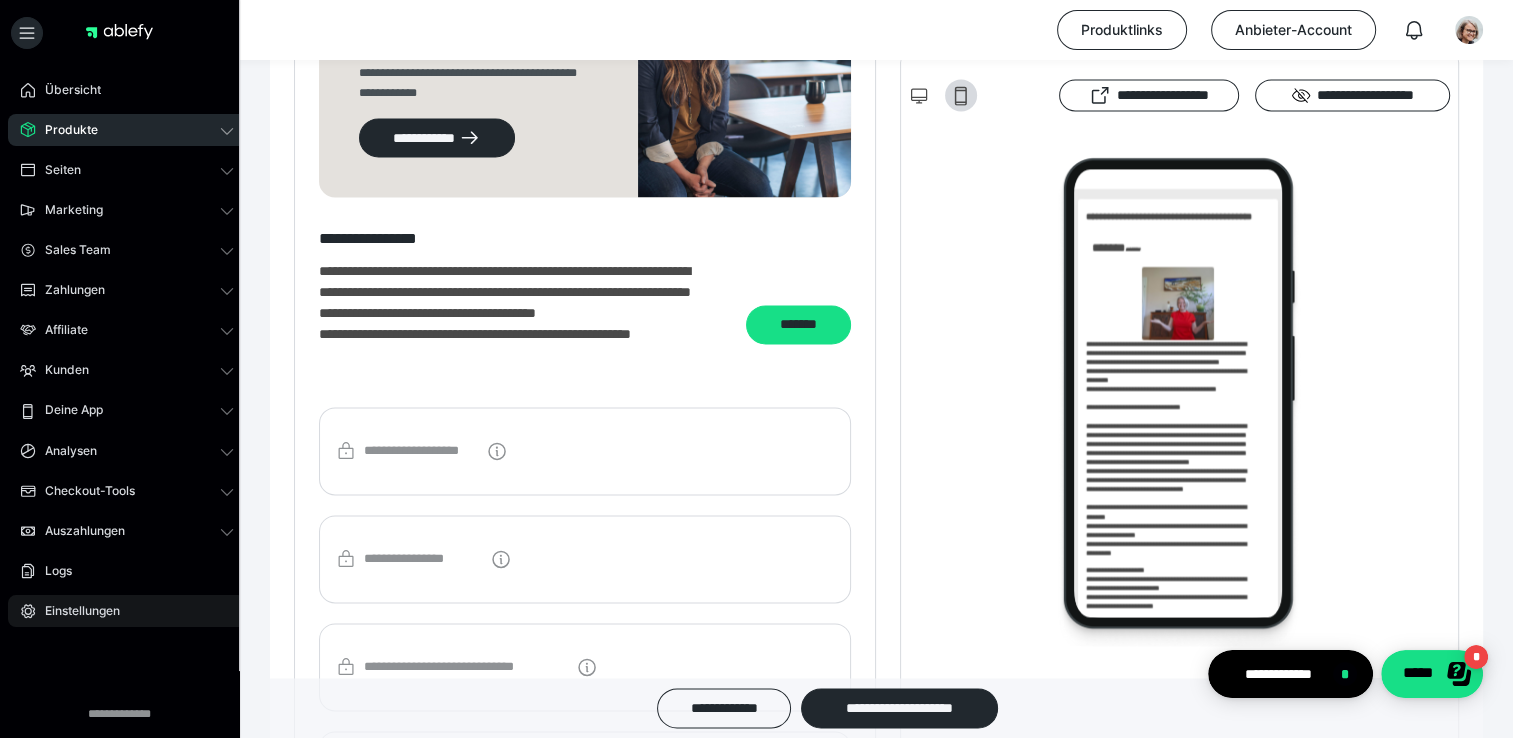 click on "Einstellungen" at bounding box center (75, 611) 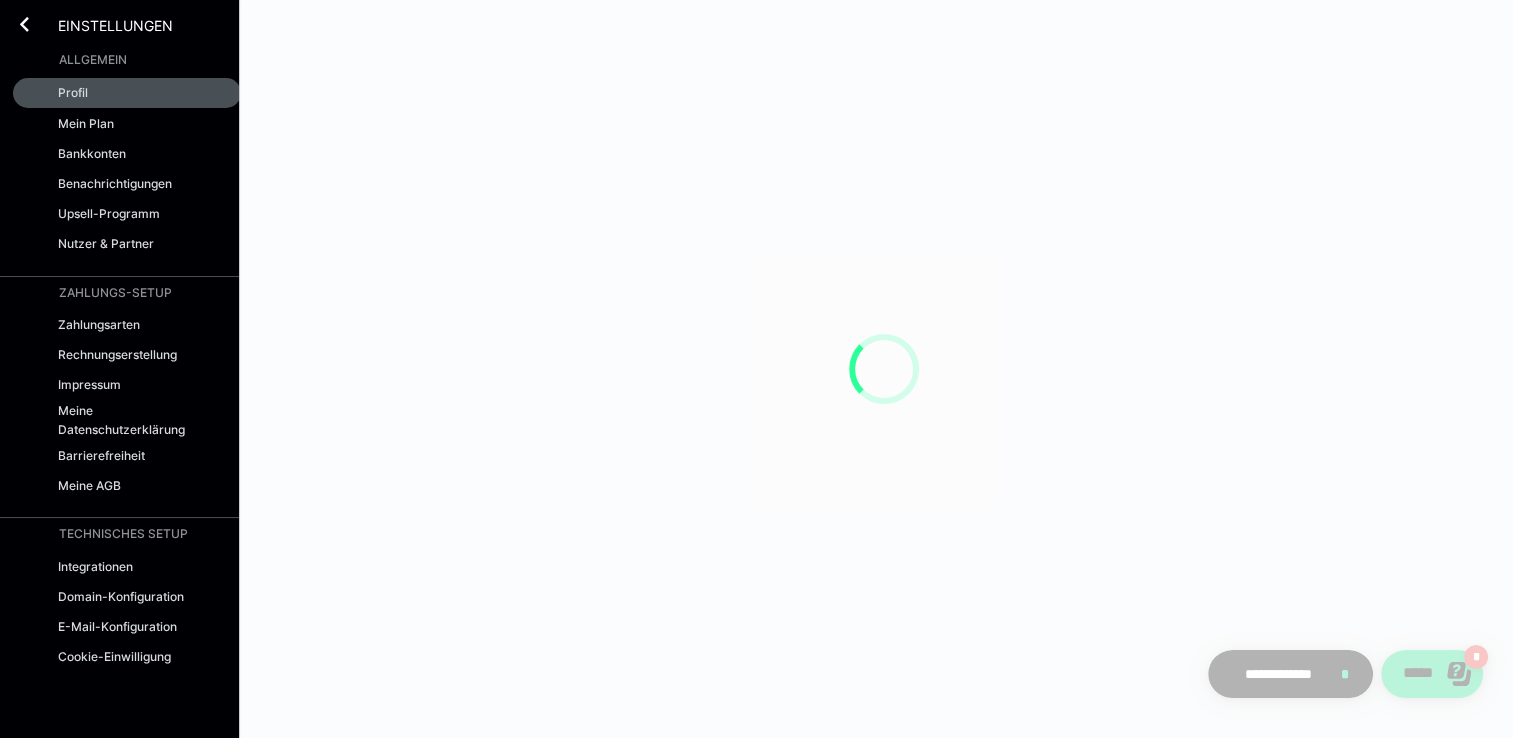 scroll, scrollTop: 0, scrollLeft: 0, axis: both 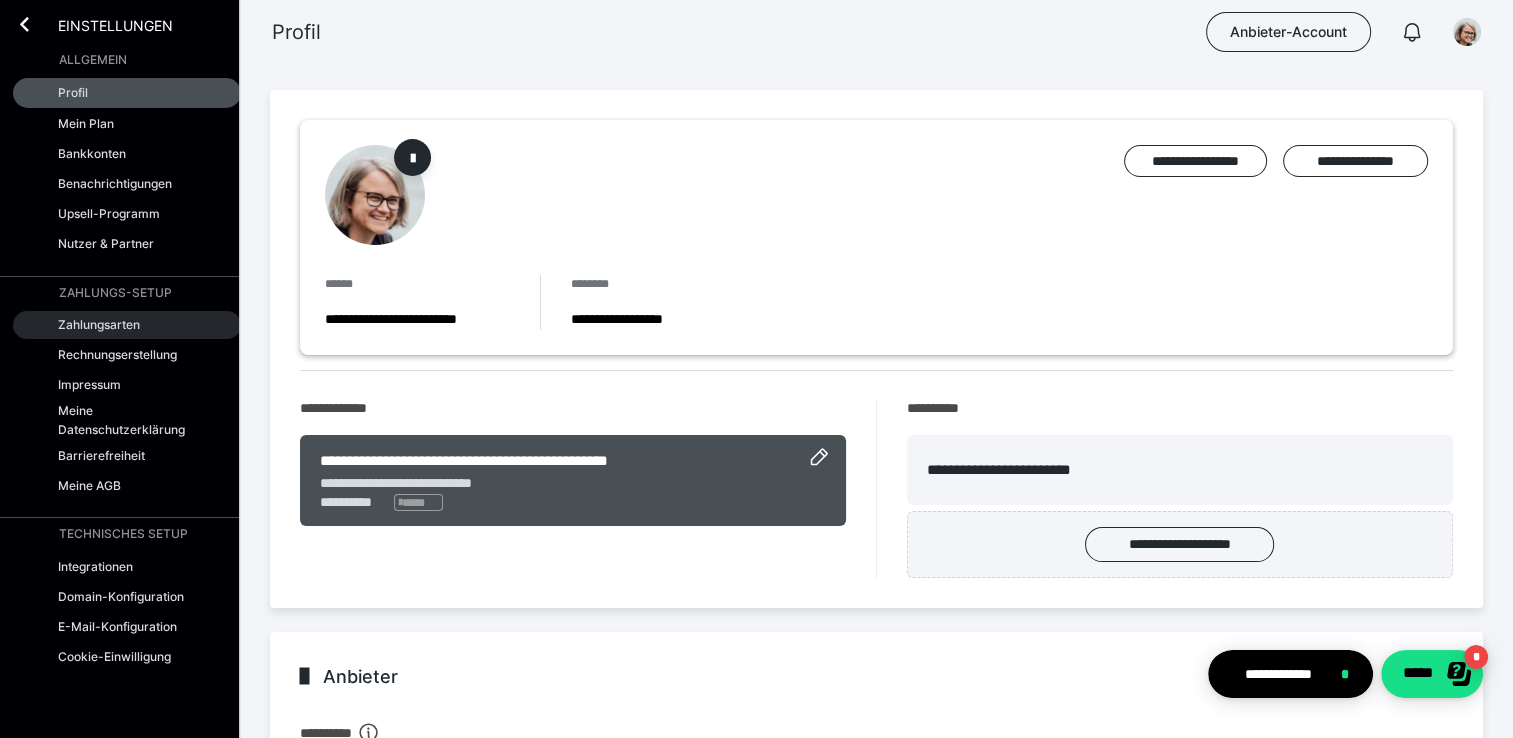 click on "Zahlungsarten" at bounding box center (99, 324) 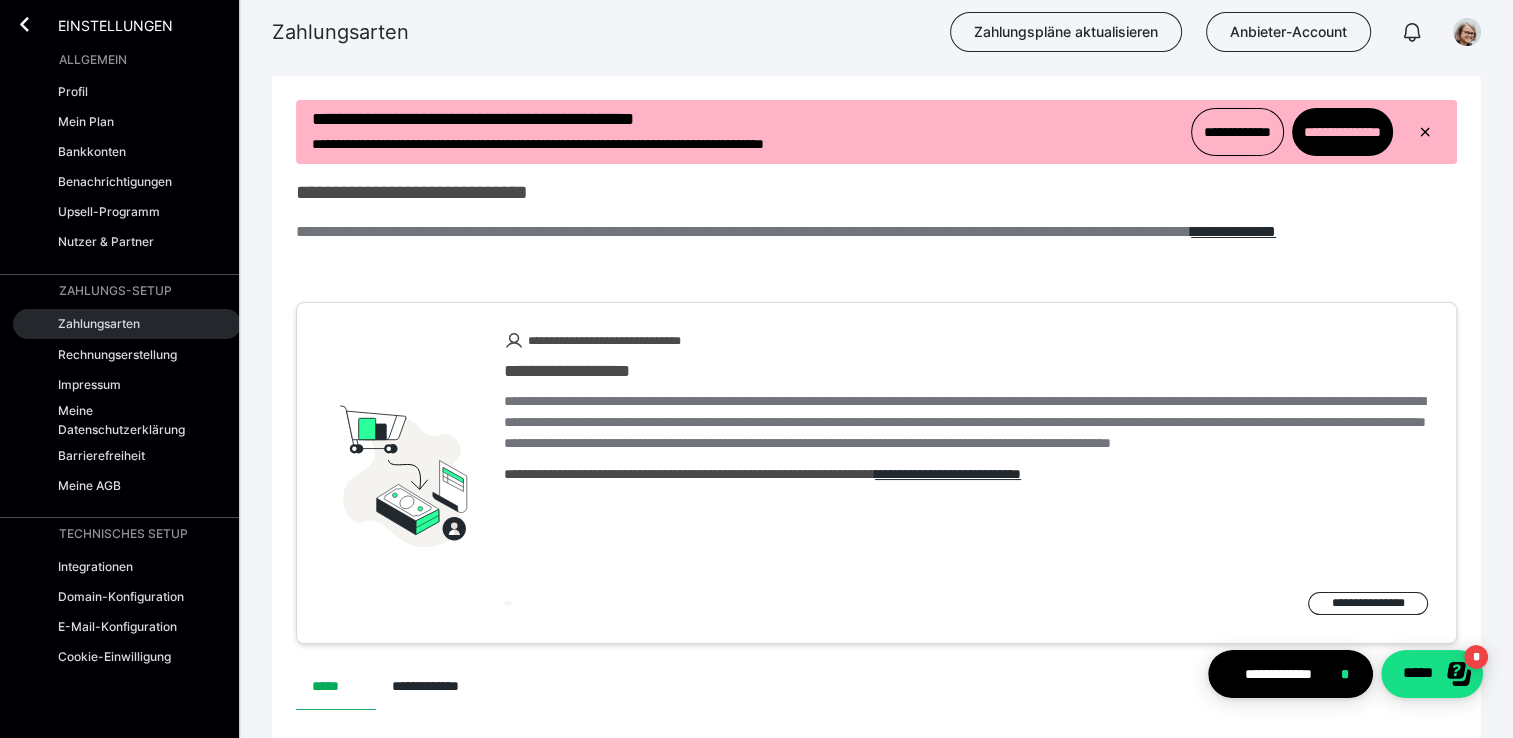 scroll, scrollTop: 0, scrollLeft: 0, axis: both 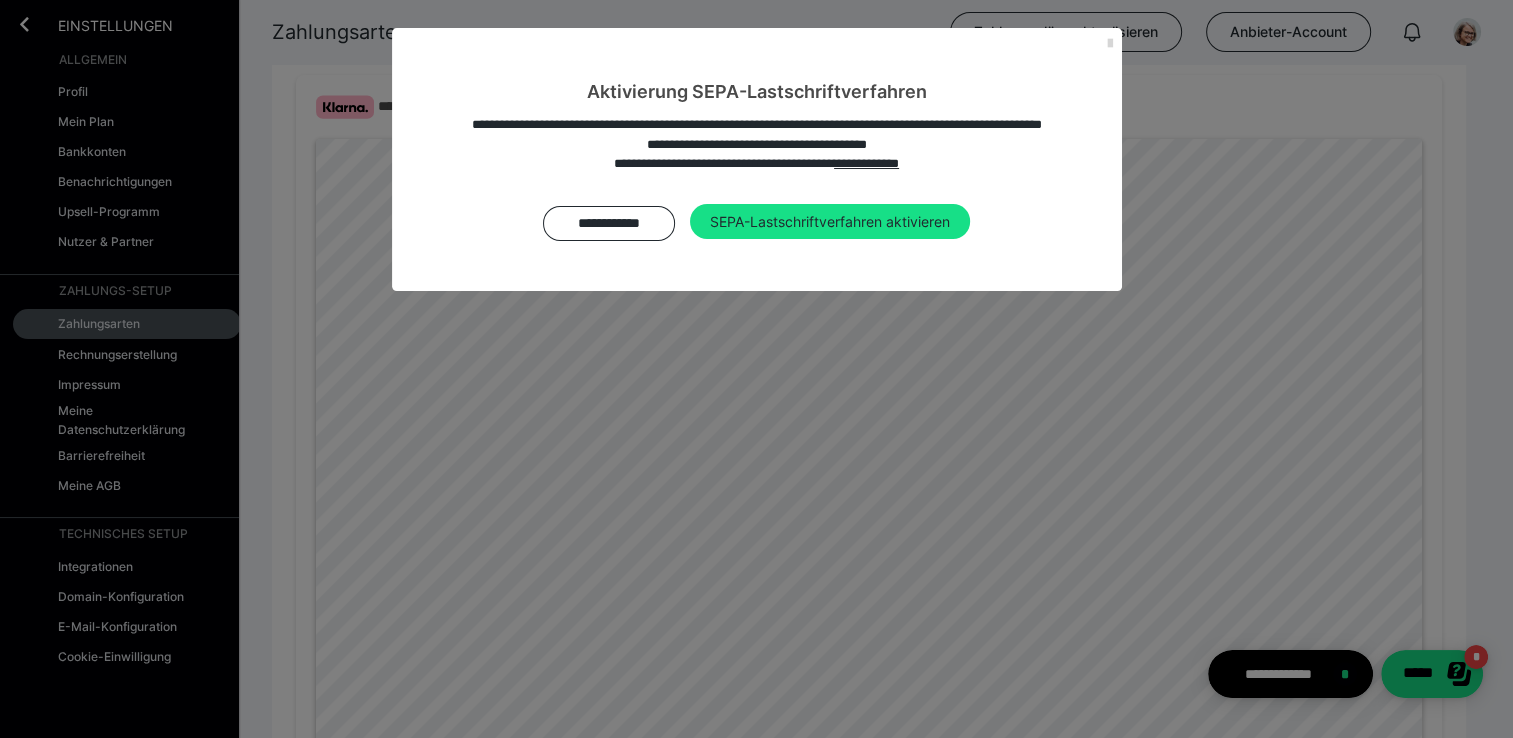 click at bounding box center [1110, 44] 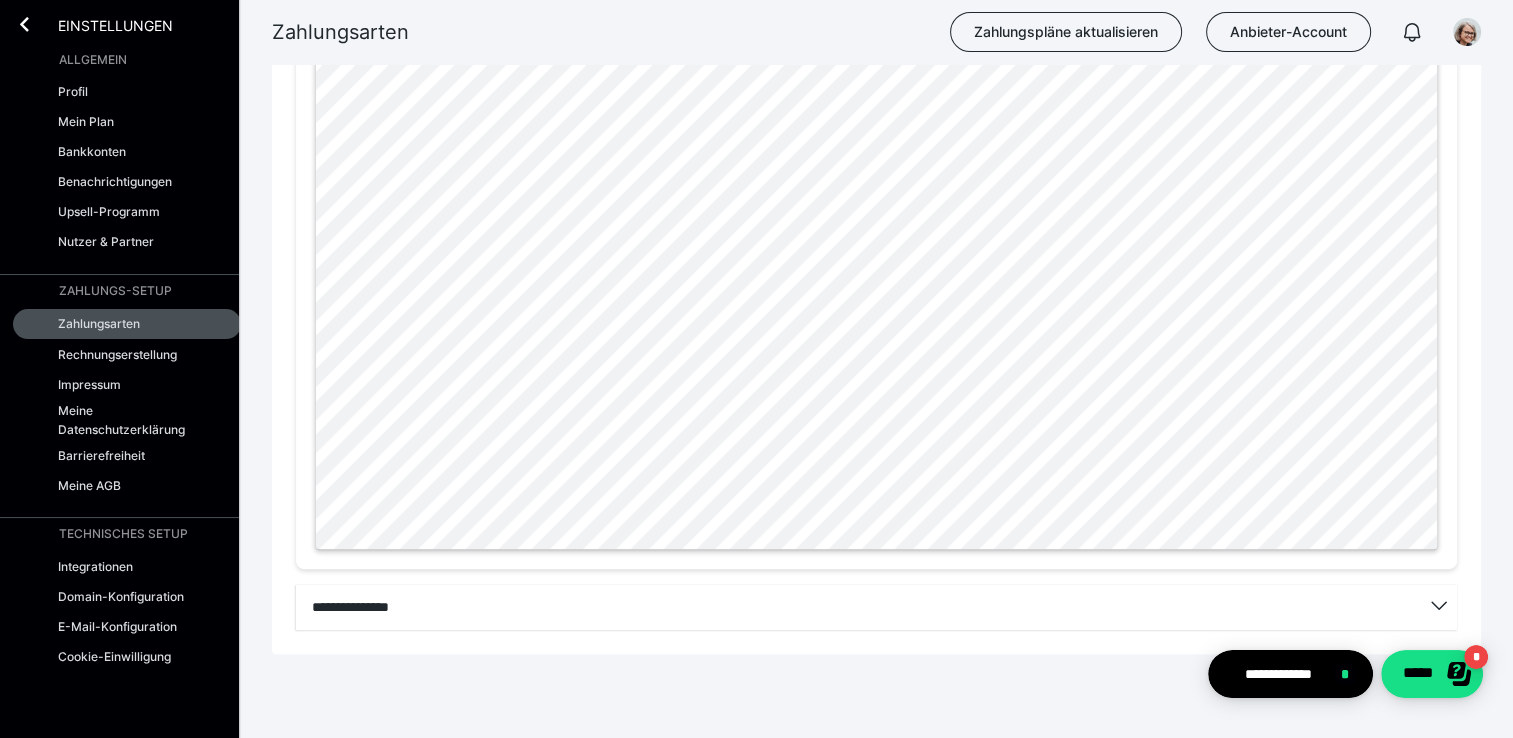 scroll, scrollTop: 1037, scrollLeft: 0, axis: vertical 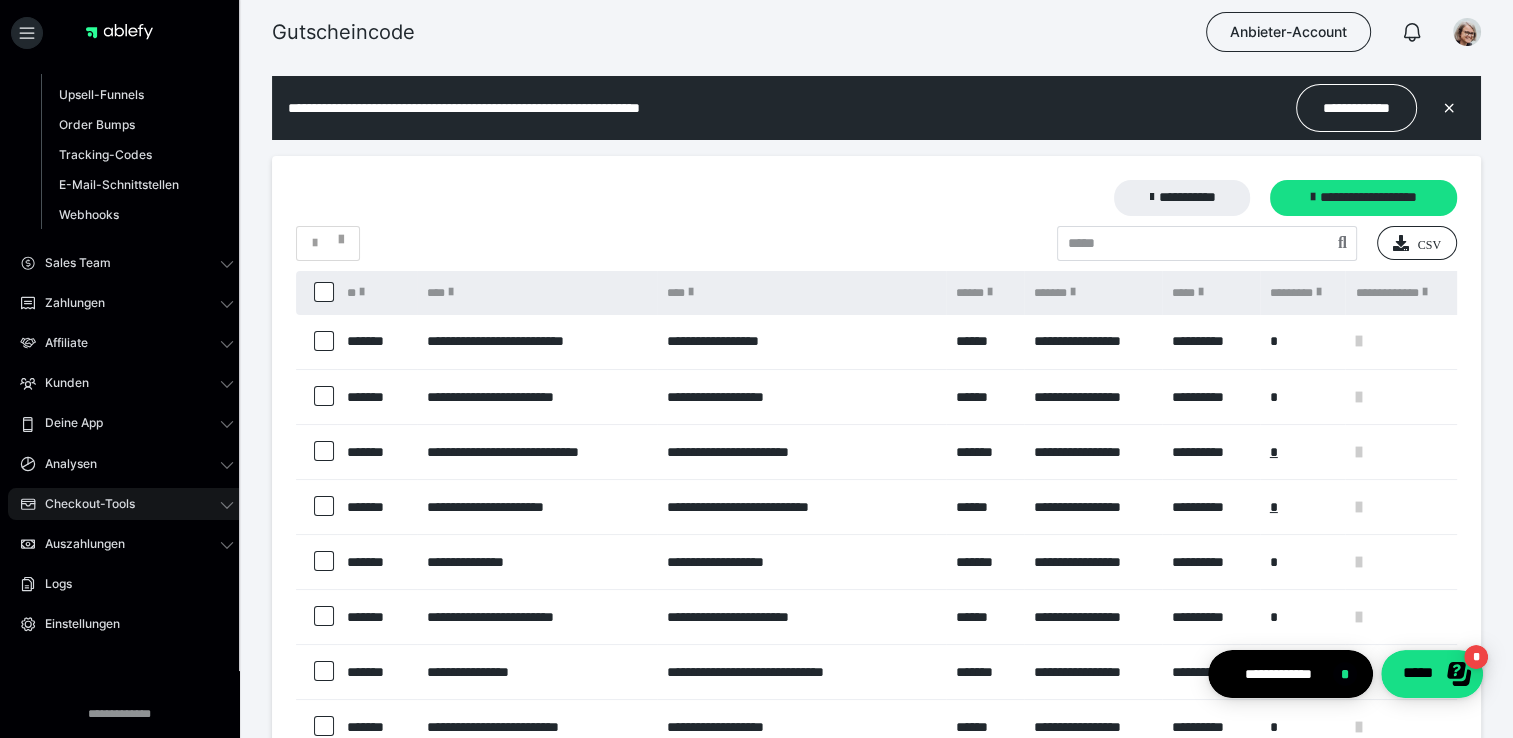 click on "Checkout-Tools" at bounding box center (83, 504) 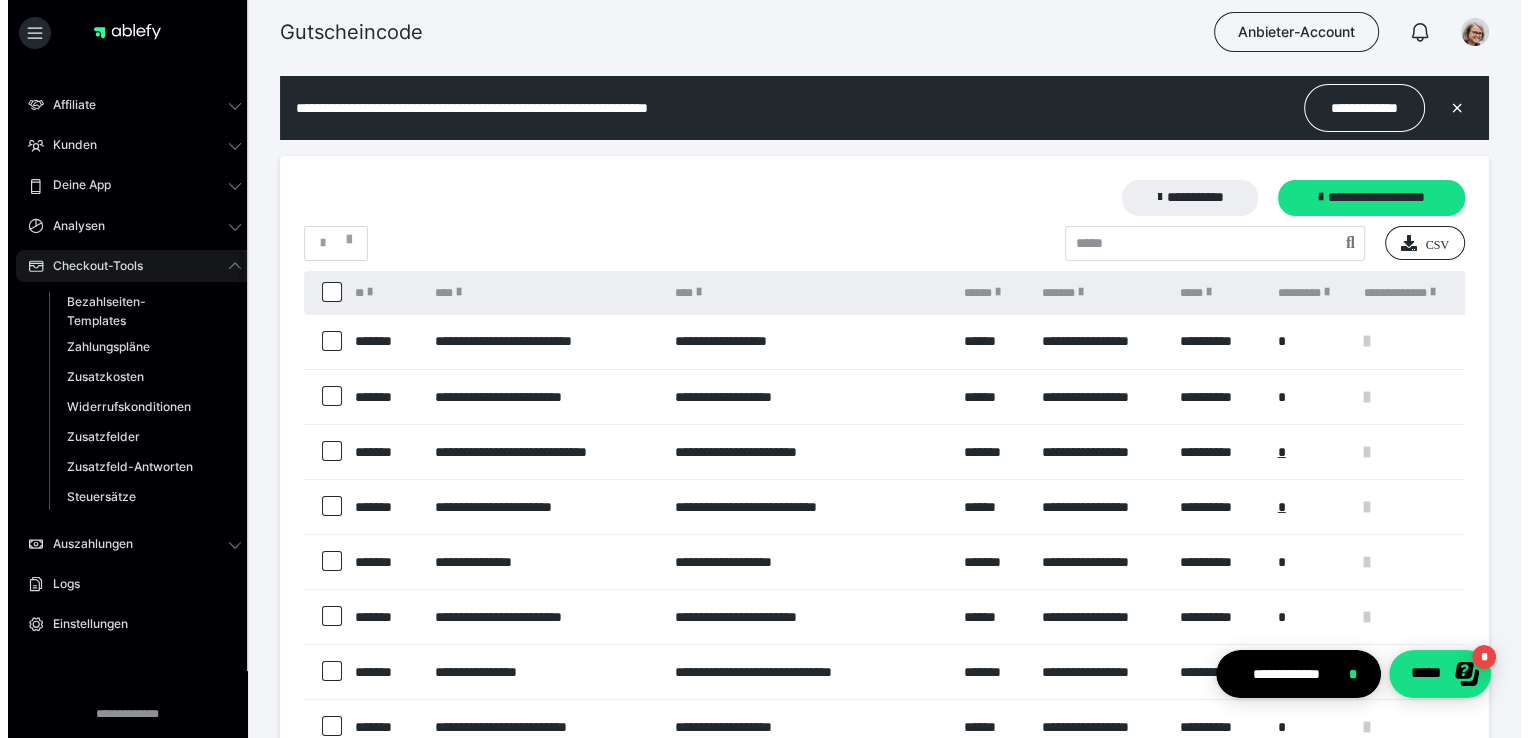 scroll, scrollTop: 240, scrollLeft: 0, axis: vertical 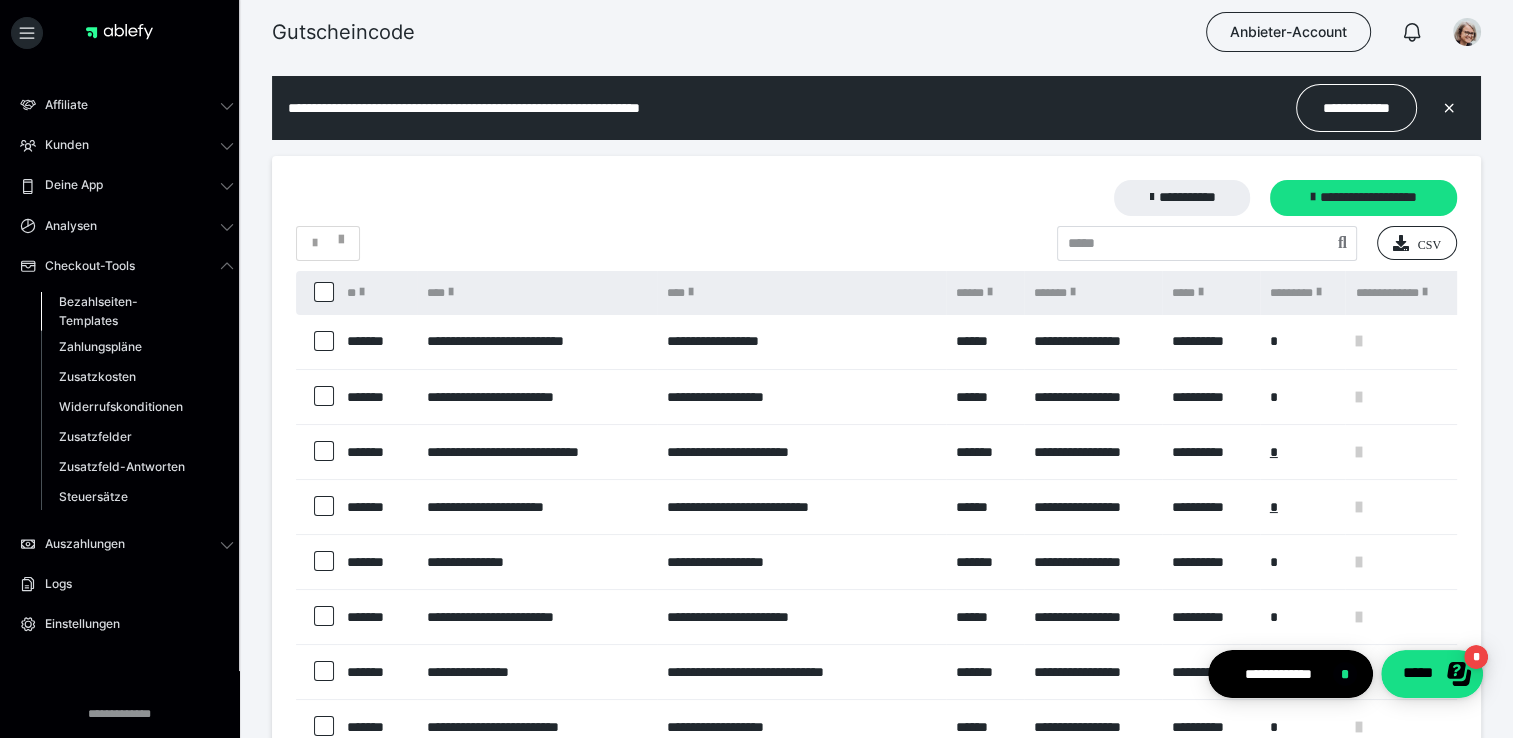 click on "Bezahlseiten-Templates" at bounding box center [126, 311] 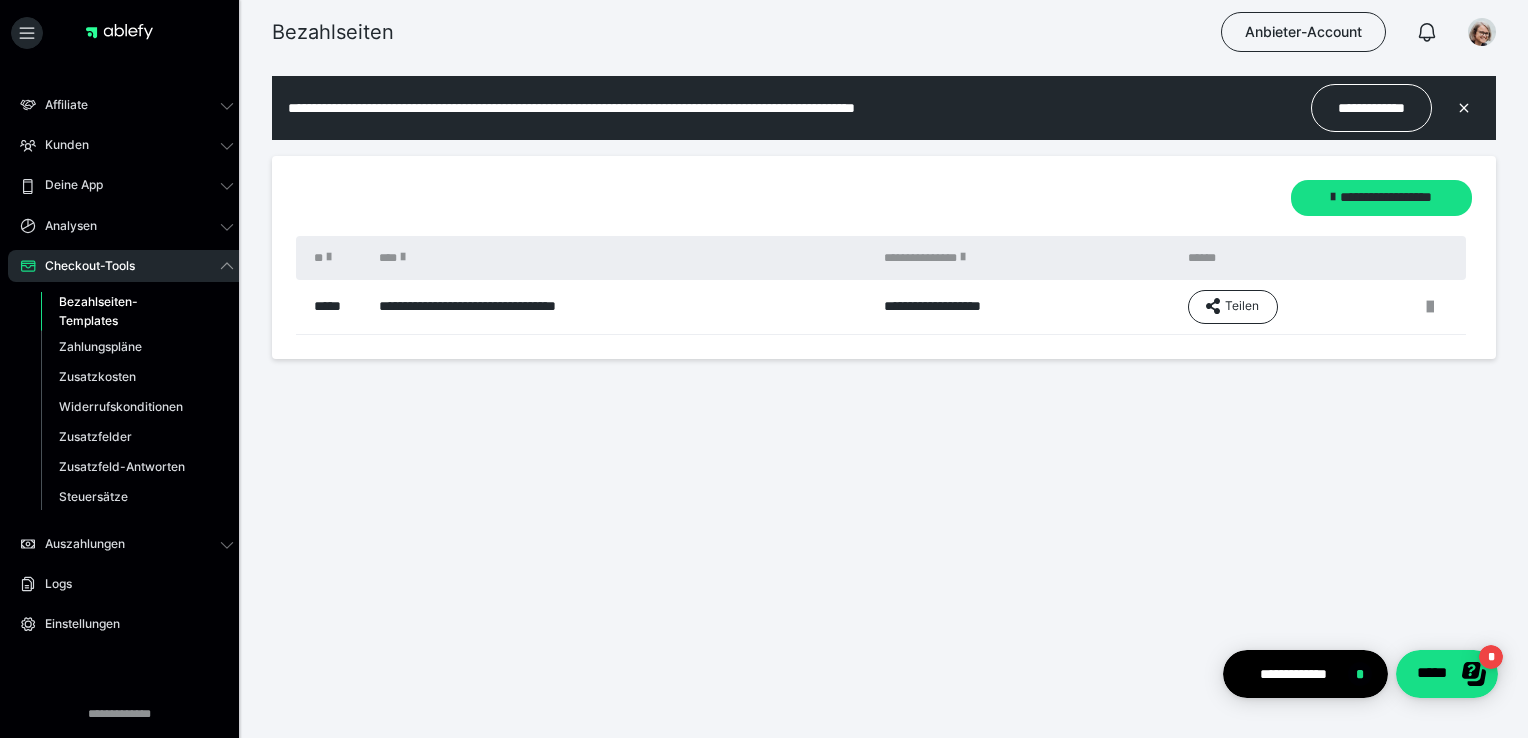 scroll, scrollTop: 0, scrollLeft: 0, axis: both 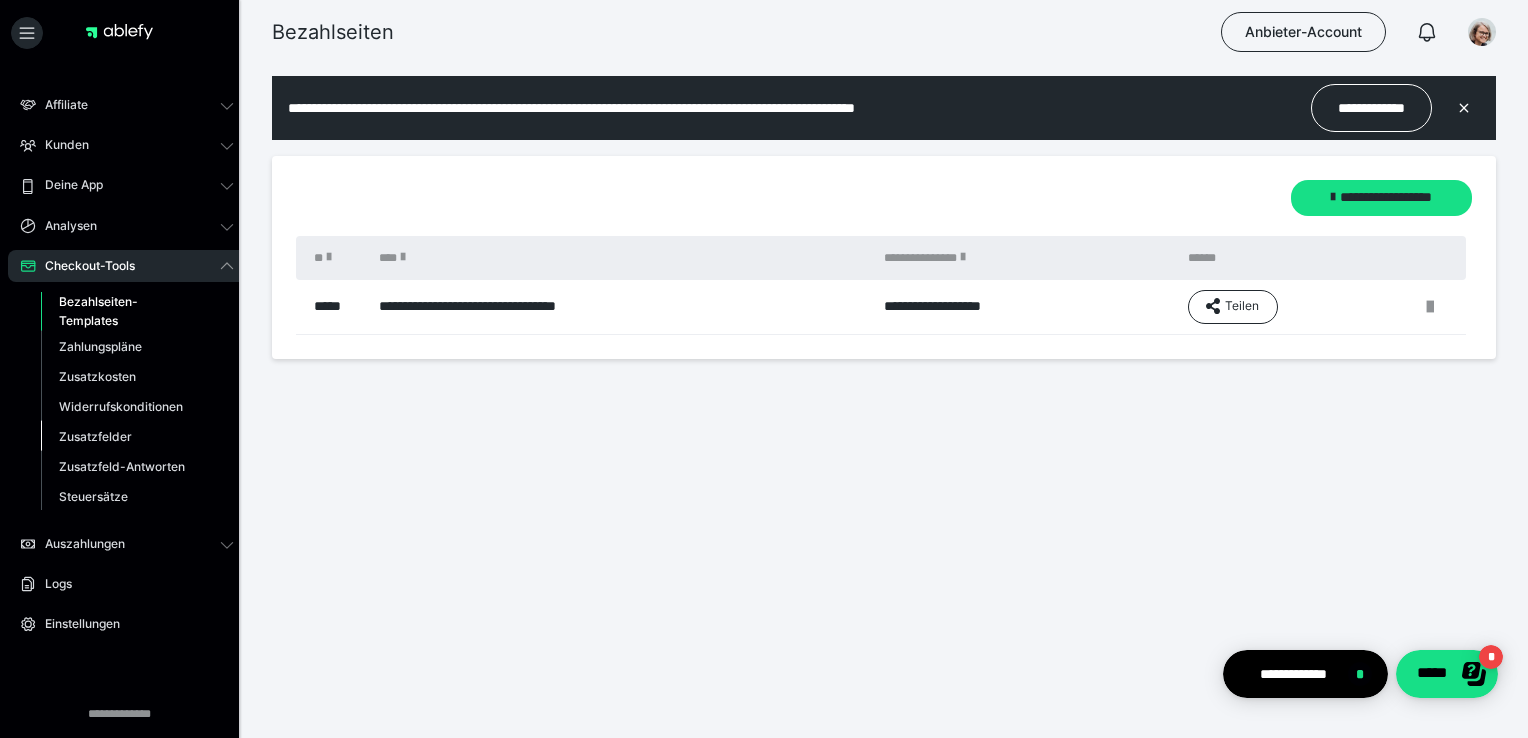 click on "Zusatzfelder" at bounding box center (95, 436) 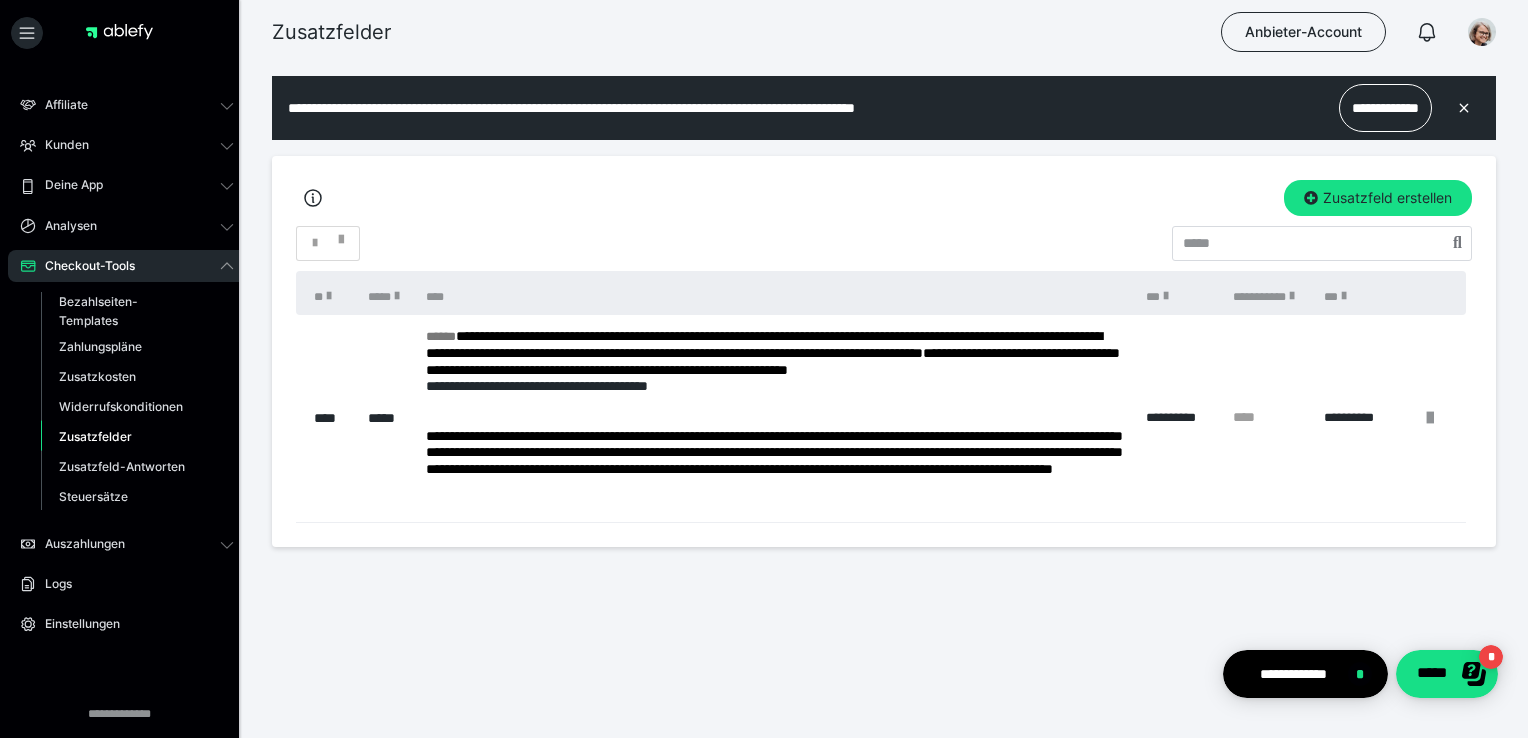 scroll, scrollTop: 0, scrollLeft: 0, axis: both 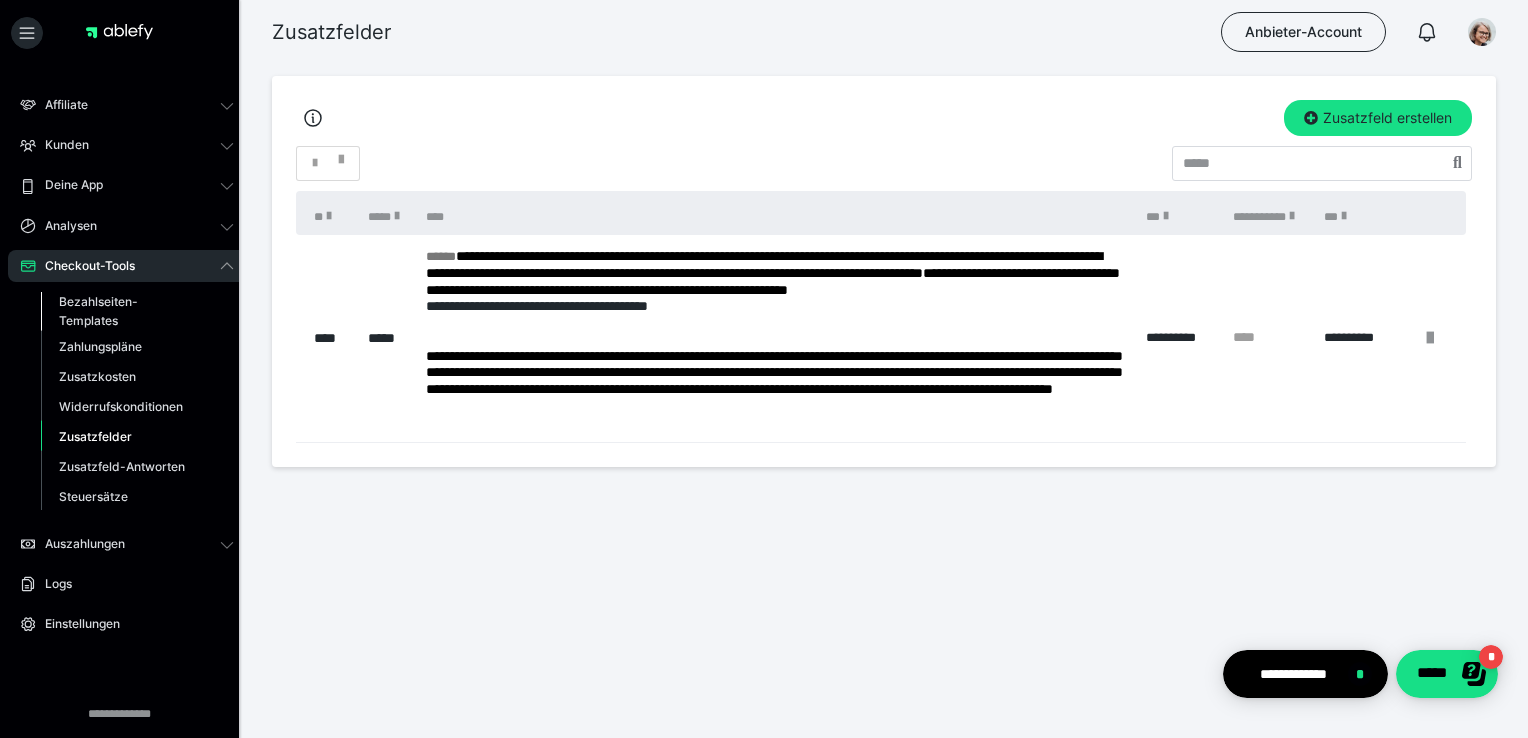 click on "Bezahlseiten-Templates" at bounding box center (126, 311) 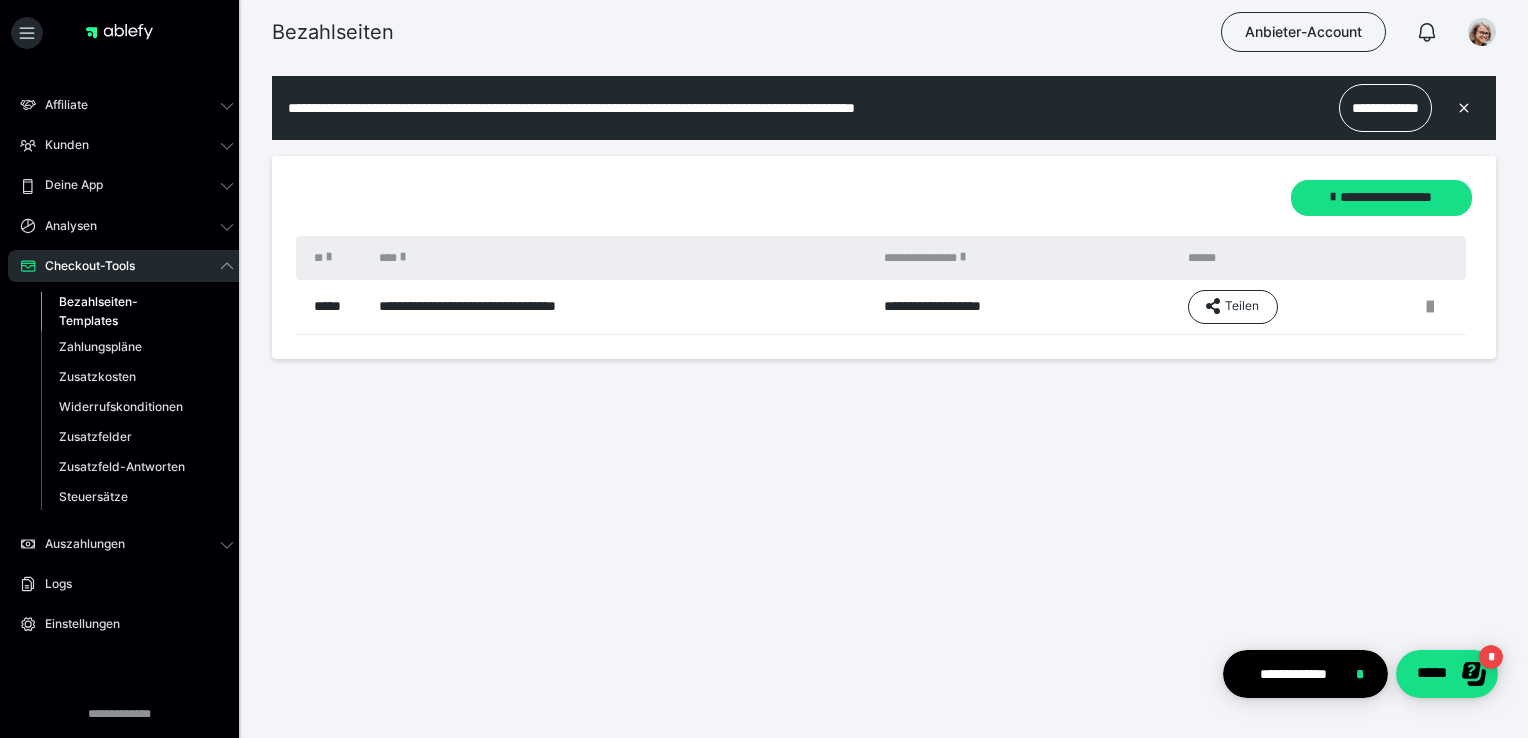 scroll, scrollTop: 0, scrollLeft: 0, axis: both 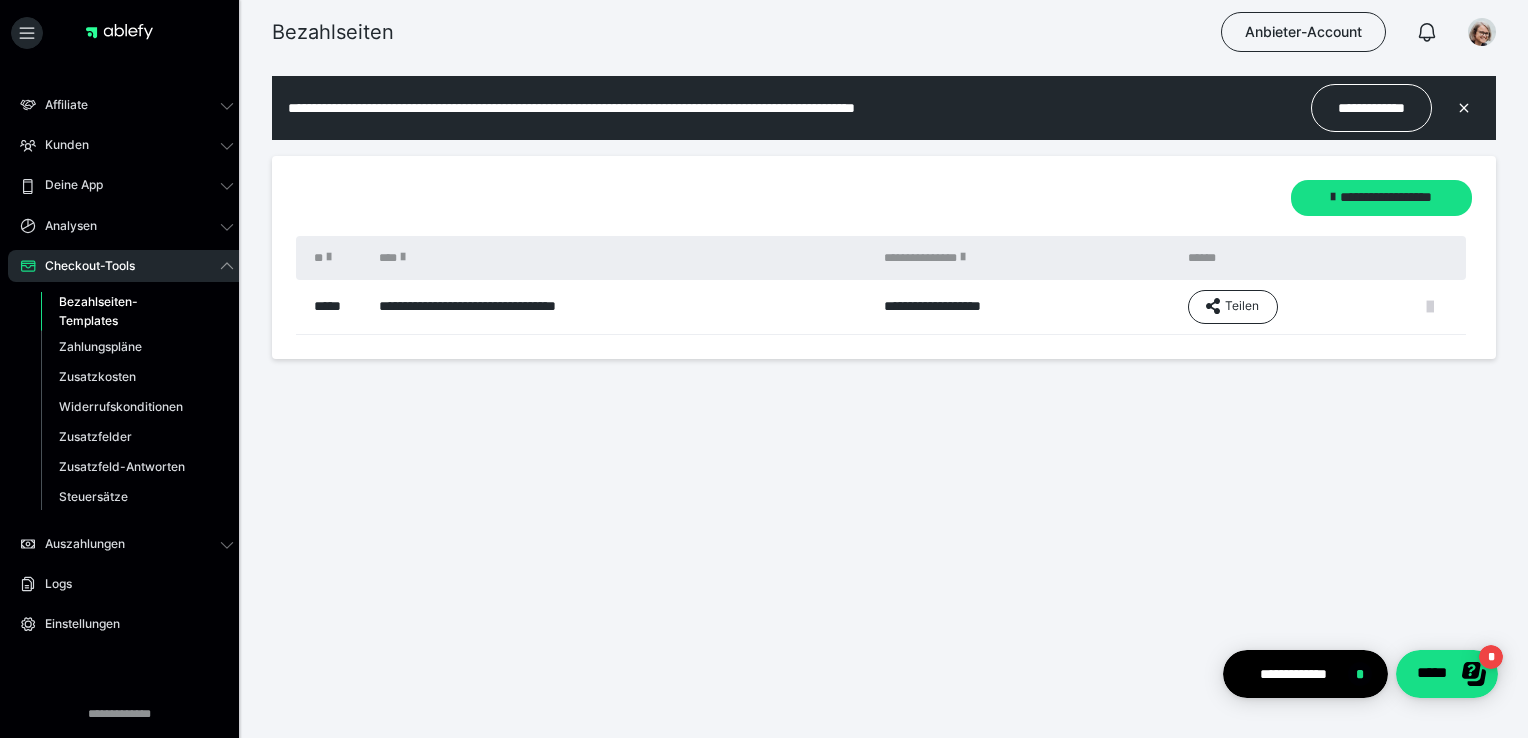 click at bounding box center [1430, 307] 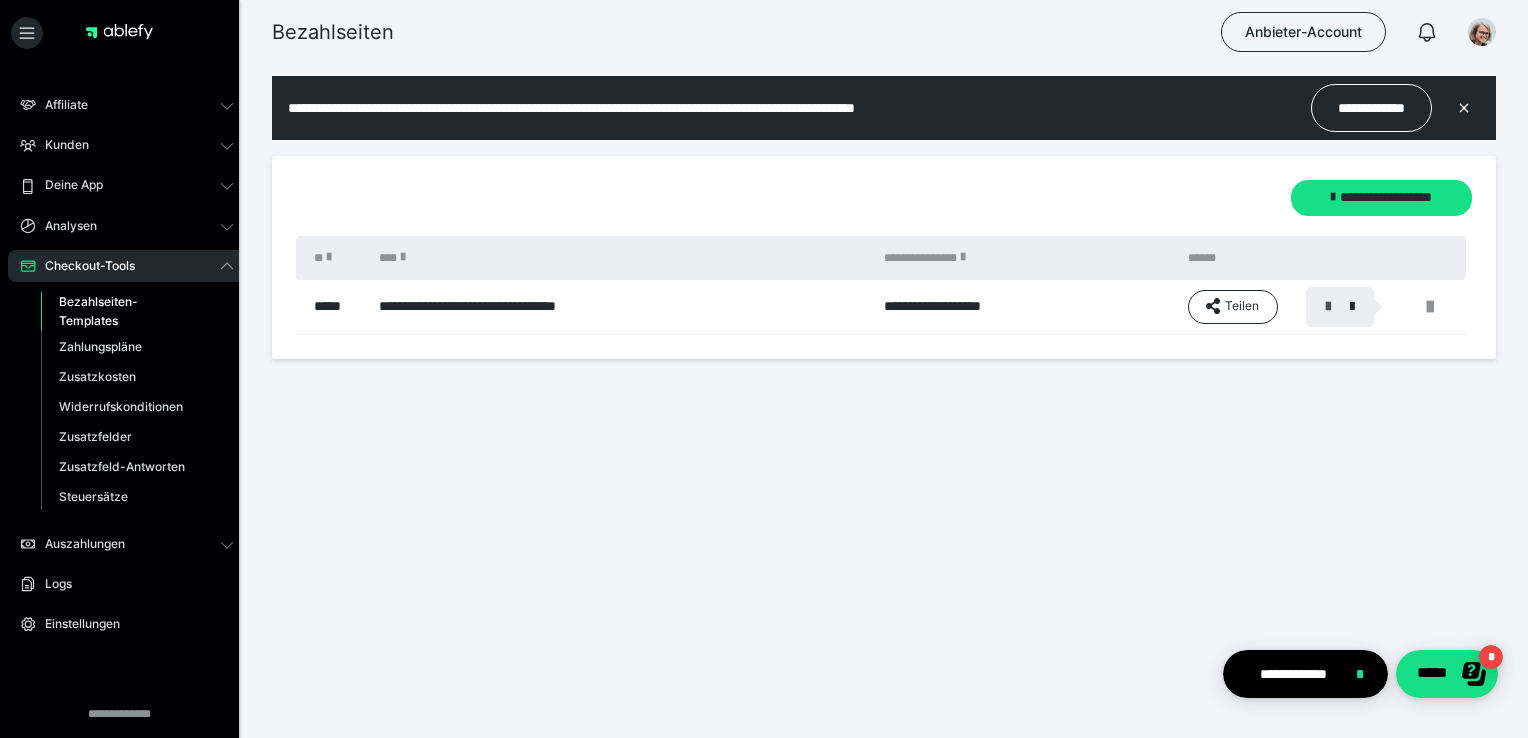 click at bounding box center (1328, 307) 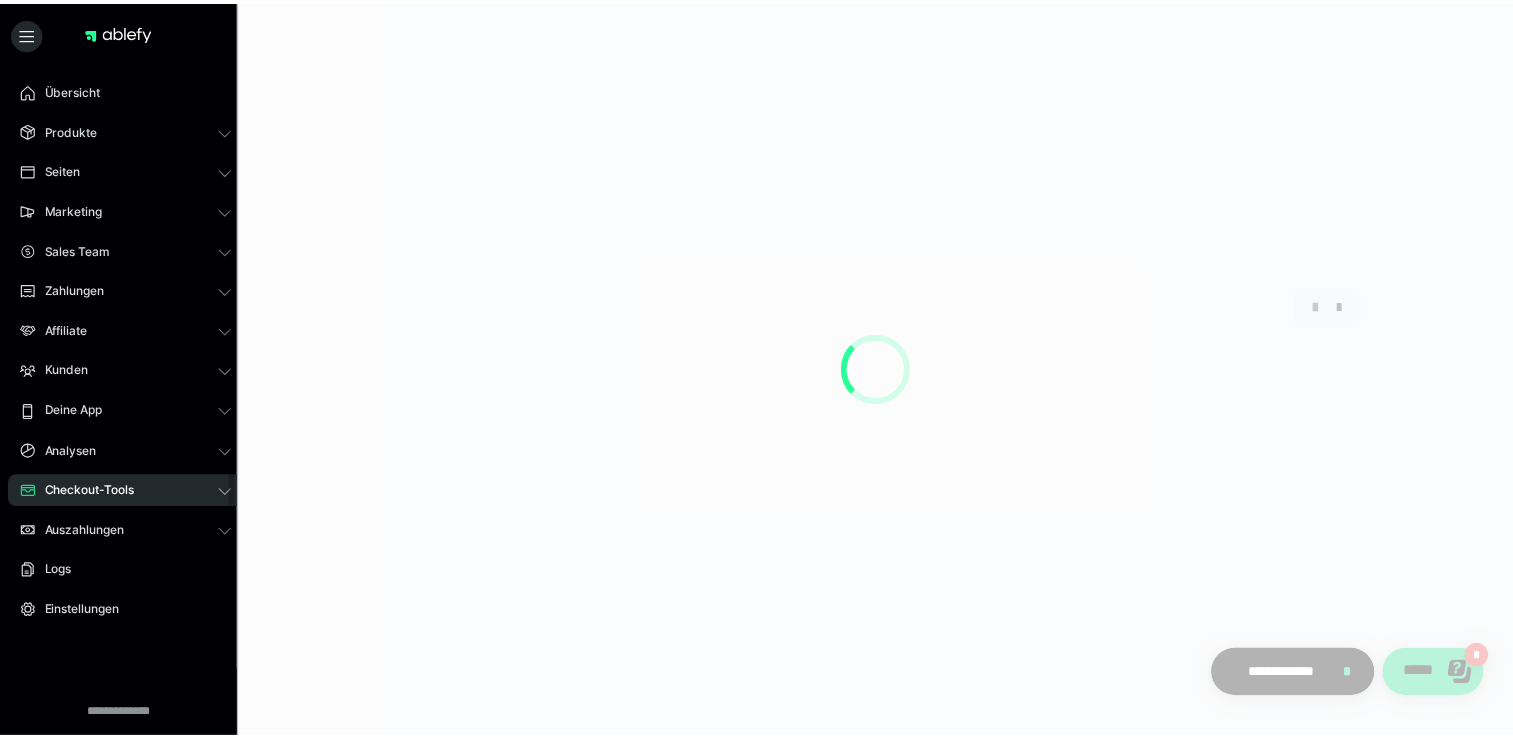 scroll, scrollTop: 1, scrollLeft: 0, axis: vertical 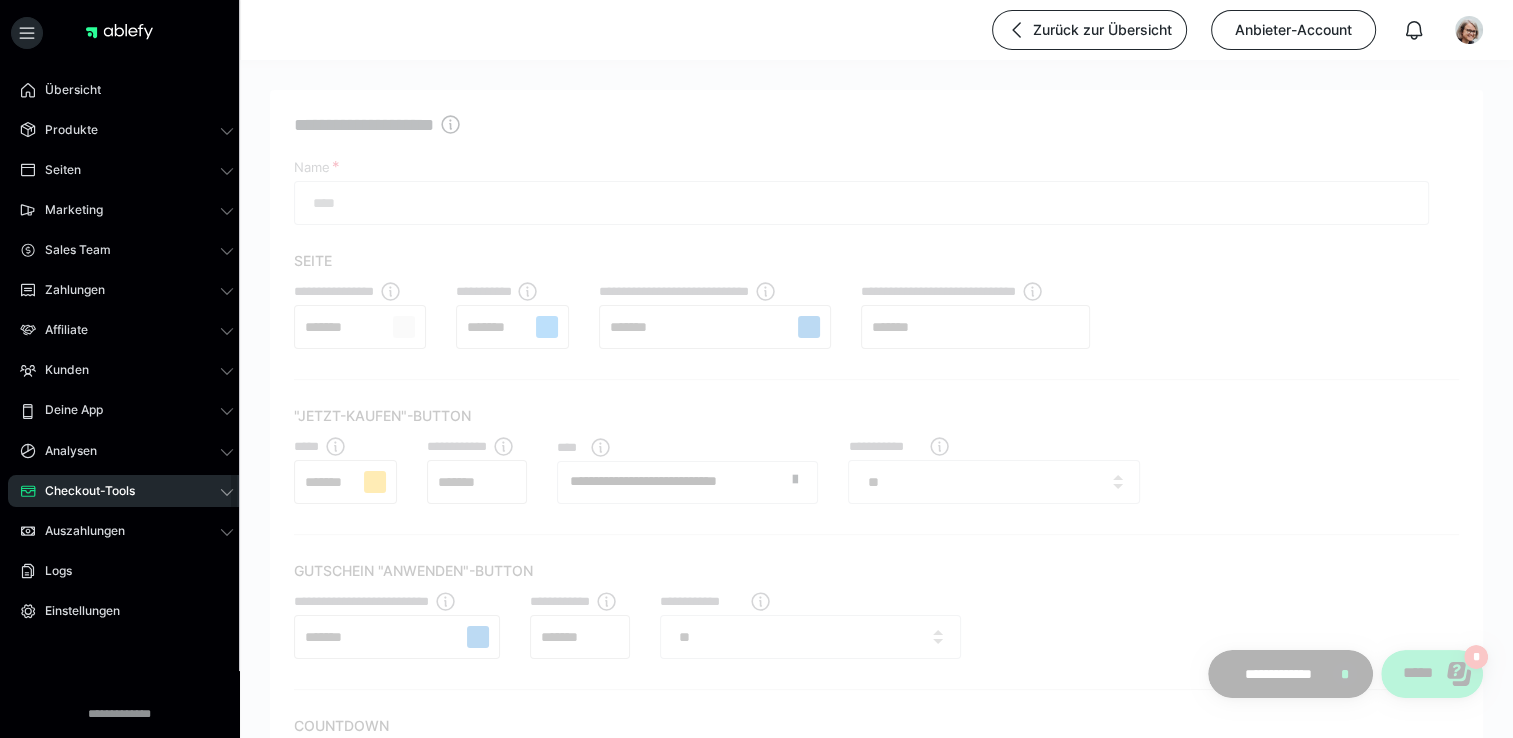 type on "**********" 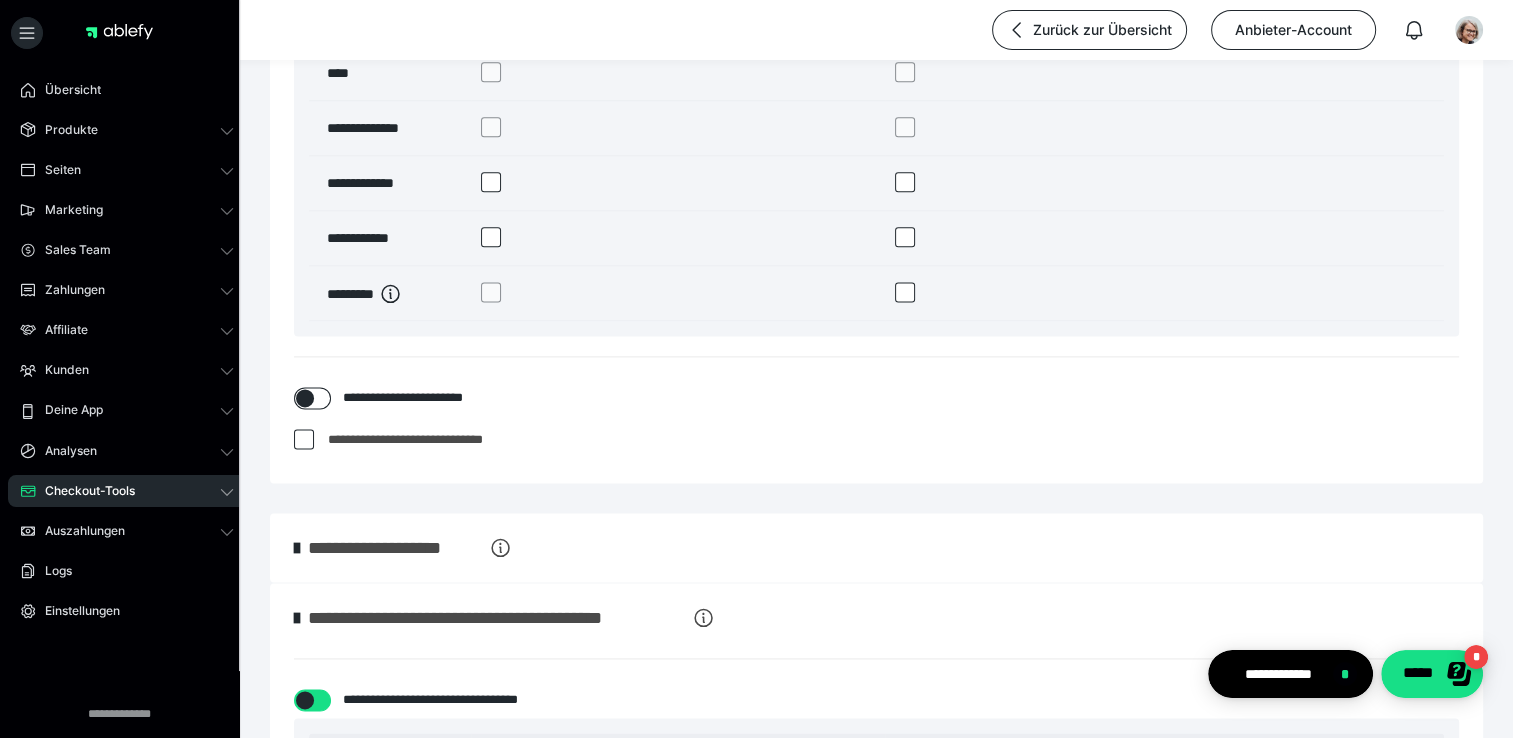 scroll, scrollTop: 2564, scrollLeft: 0, axis: vertical 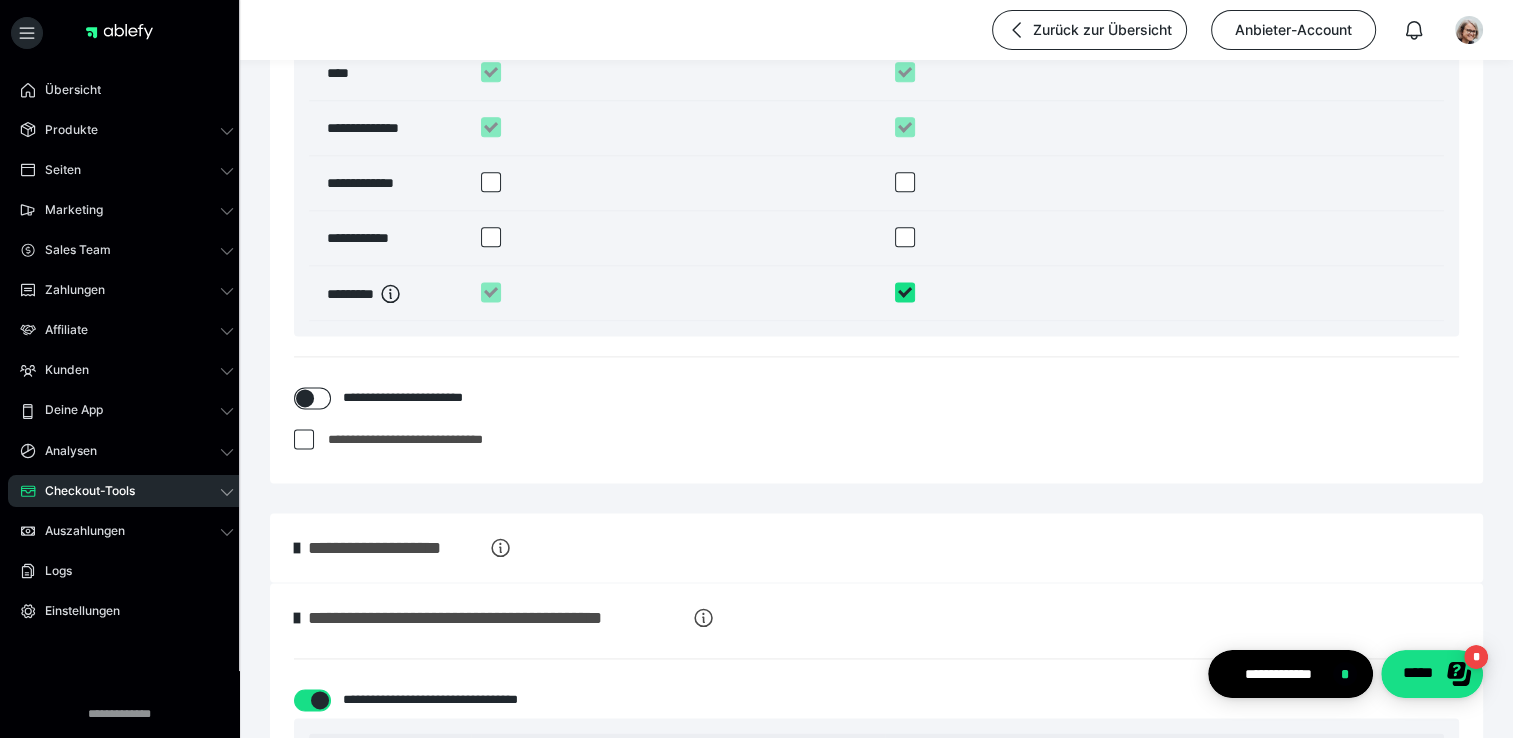 checkbox on "*****" 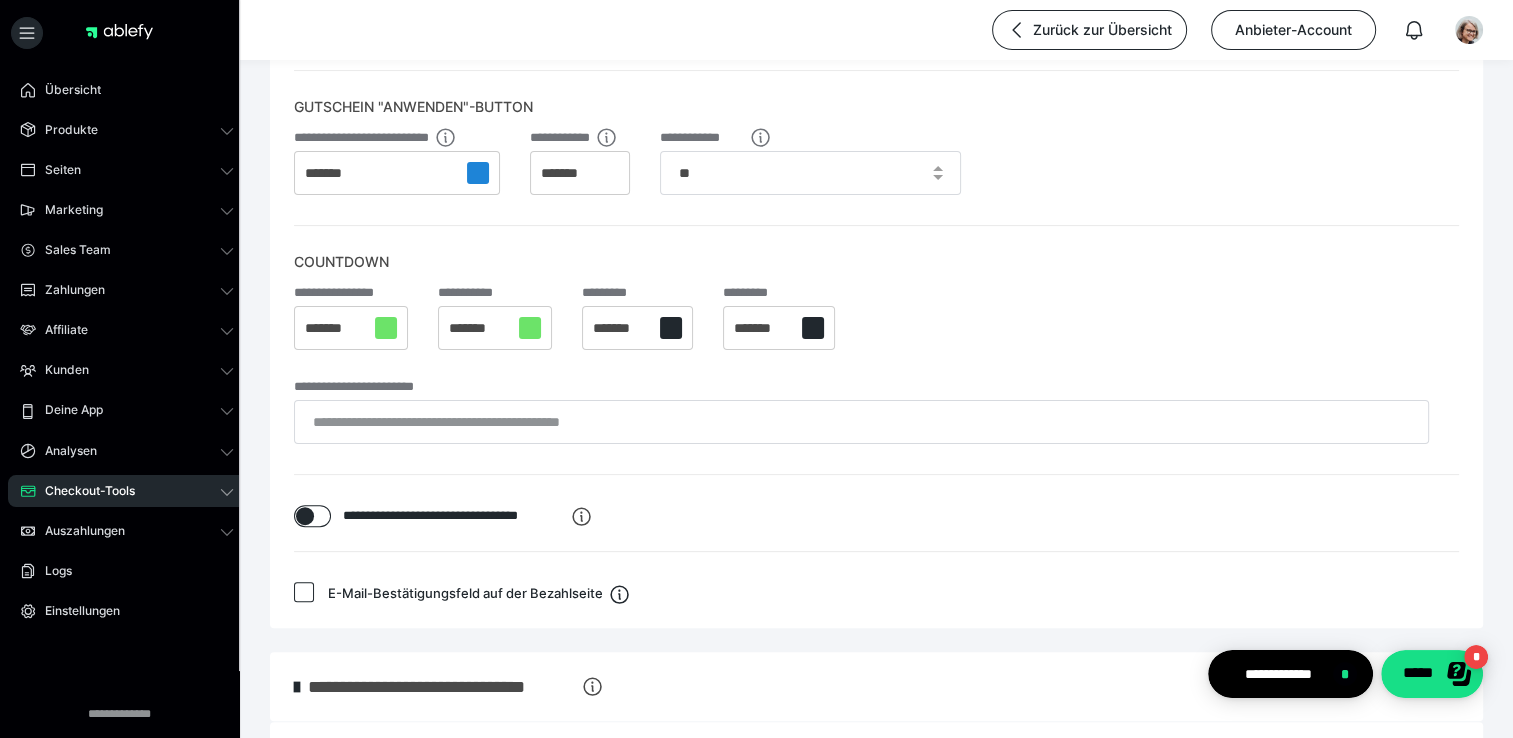 scroll, scrollTop: 0, scrollLeft: 0, axis: both 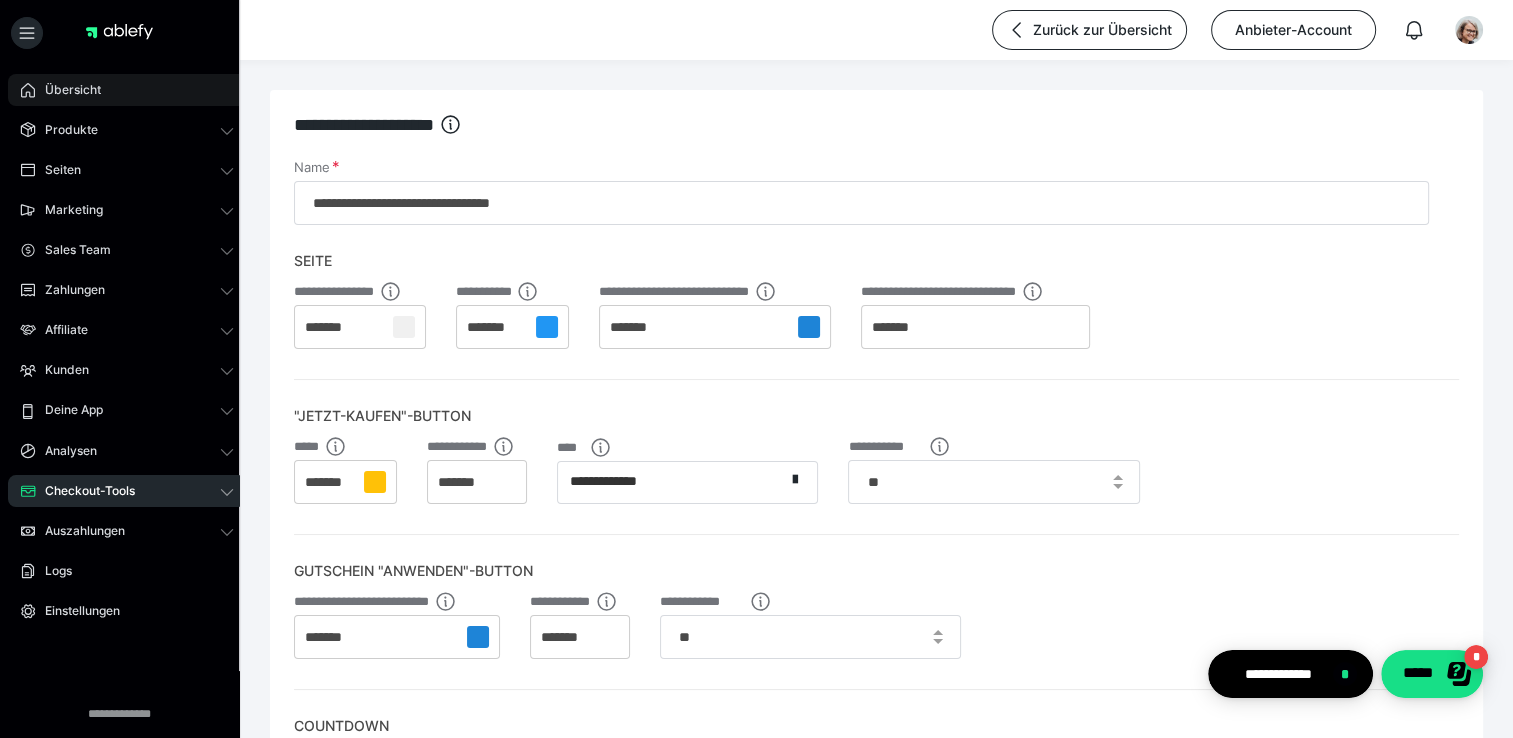click on "Übersicht" at bounding box center [66, 90] 